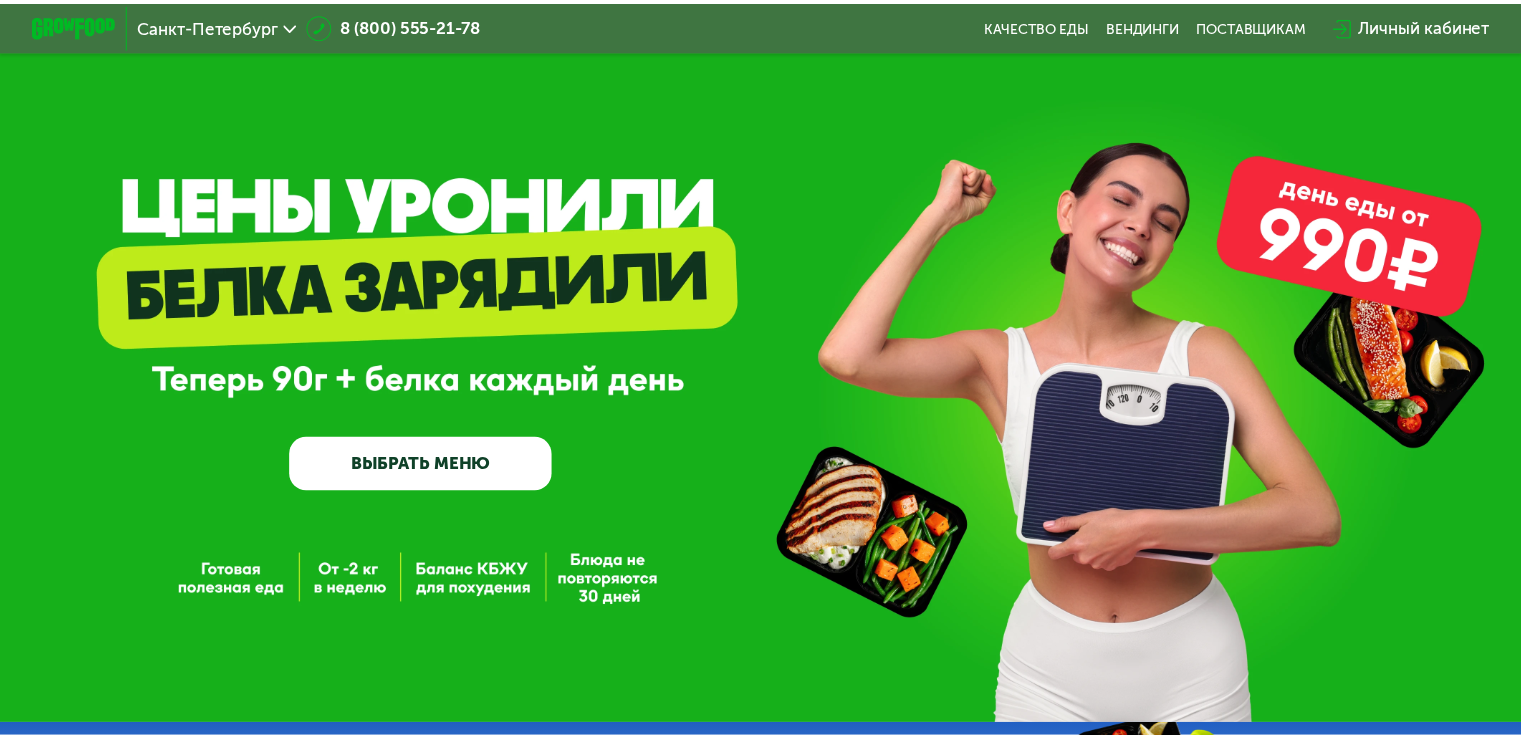 scroll, scrollTop: 0, scrollLeft: 0, axis: both 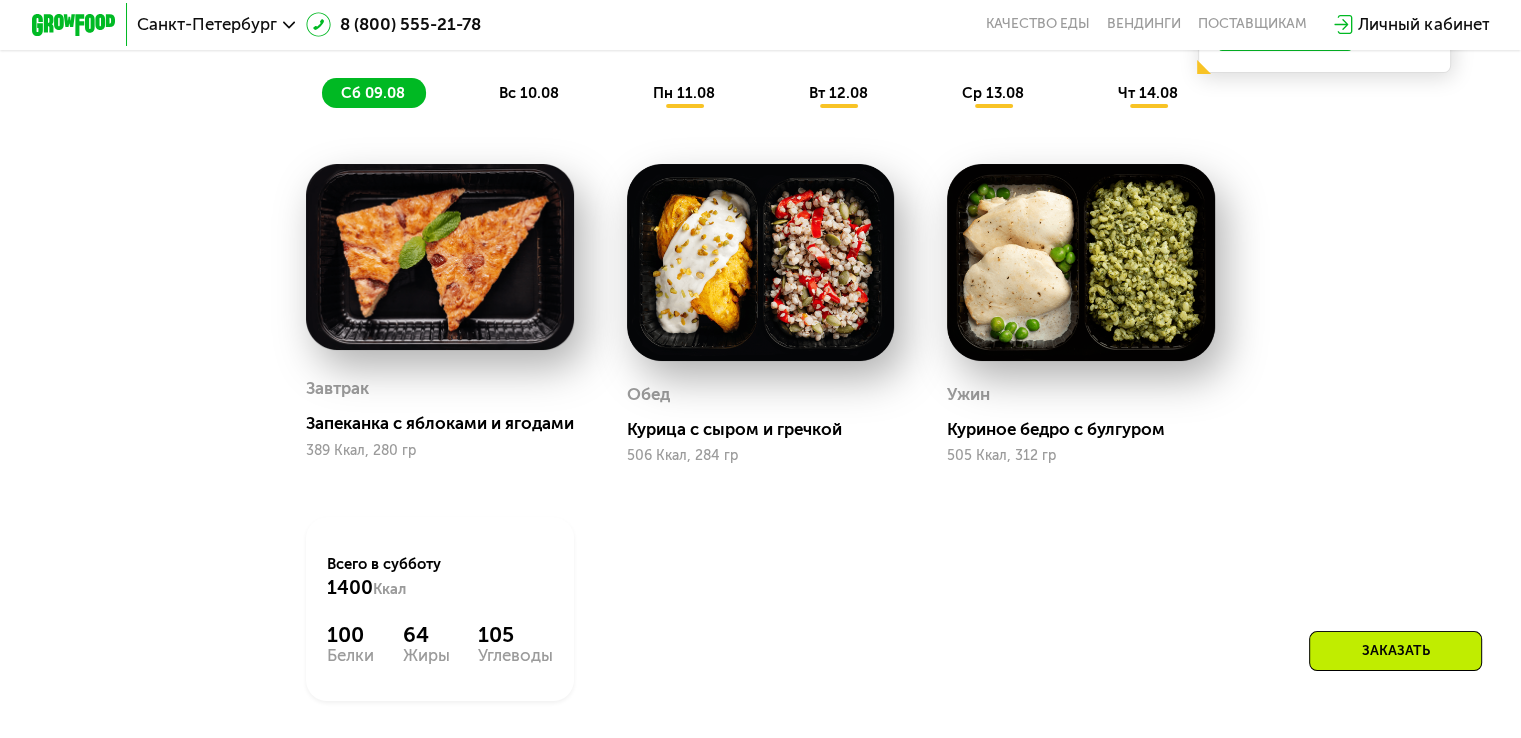 click on "вс 10.08" at bounding box center (529, 93) 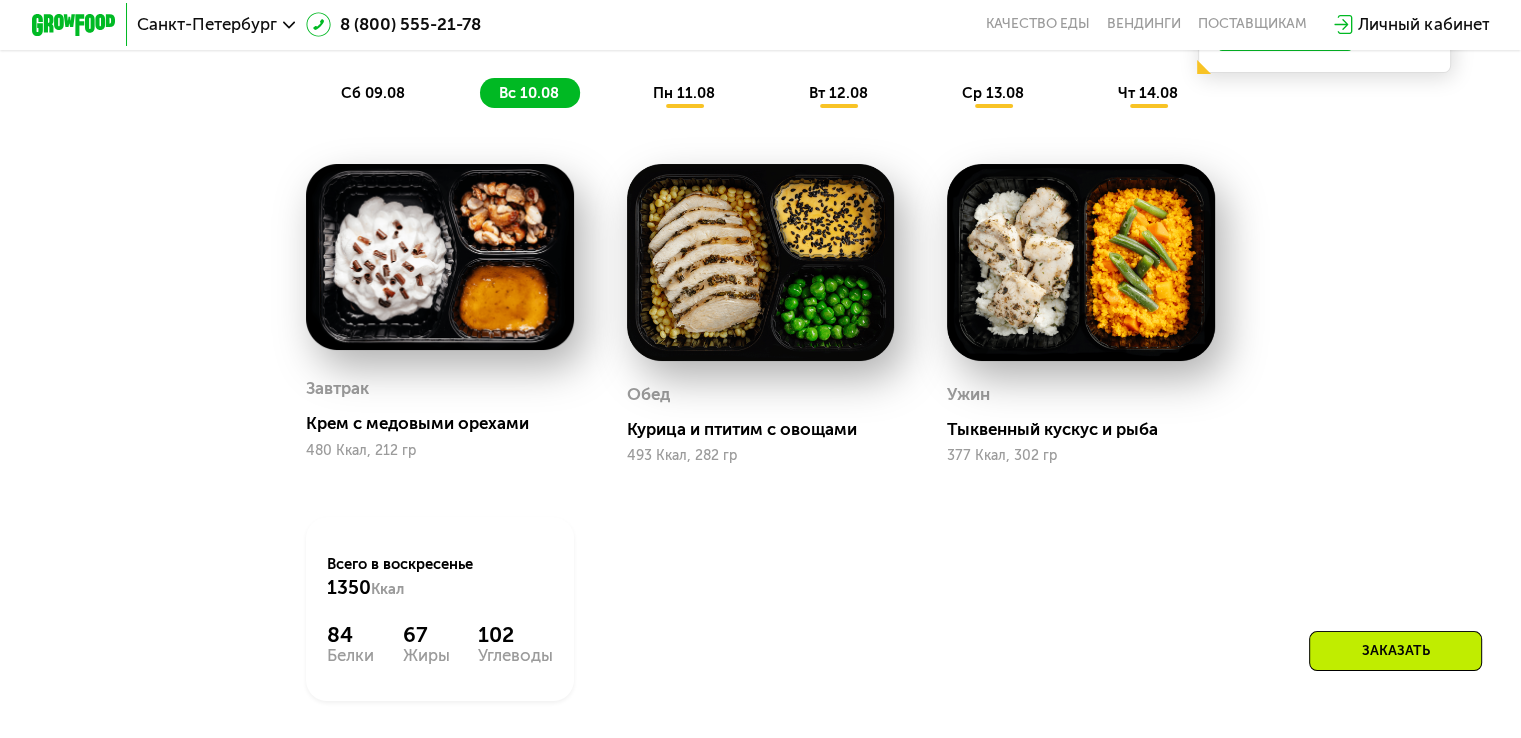 click on "пн 11.08" at bounding box center (684, 93) 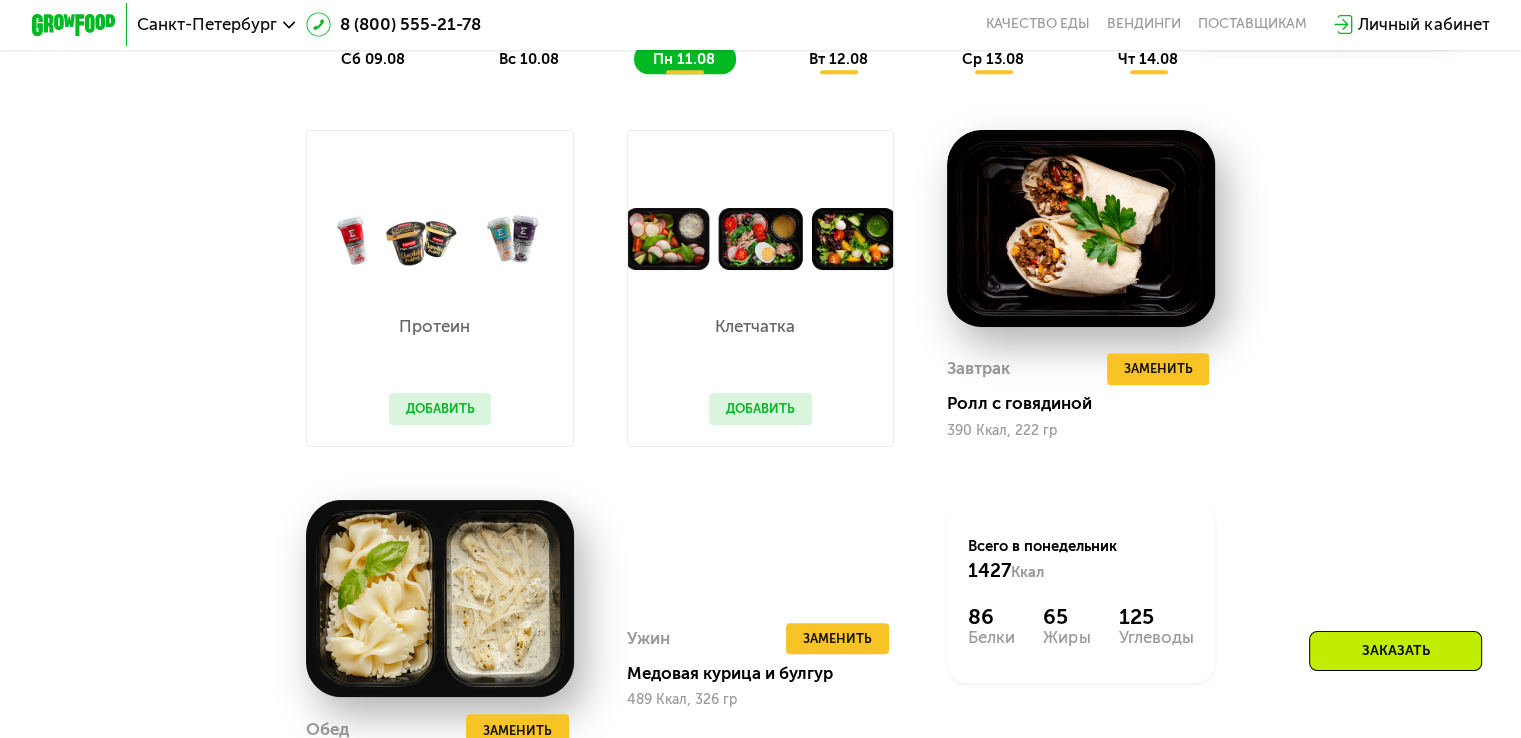 scroll, scrollTop: 1241, scrollLeft: 0, axis: vertical 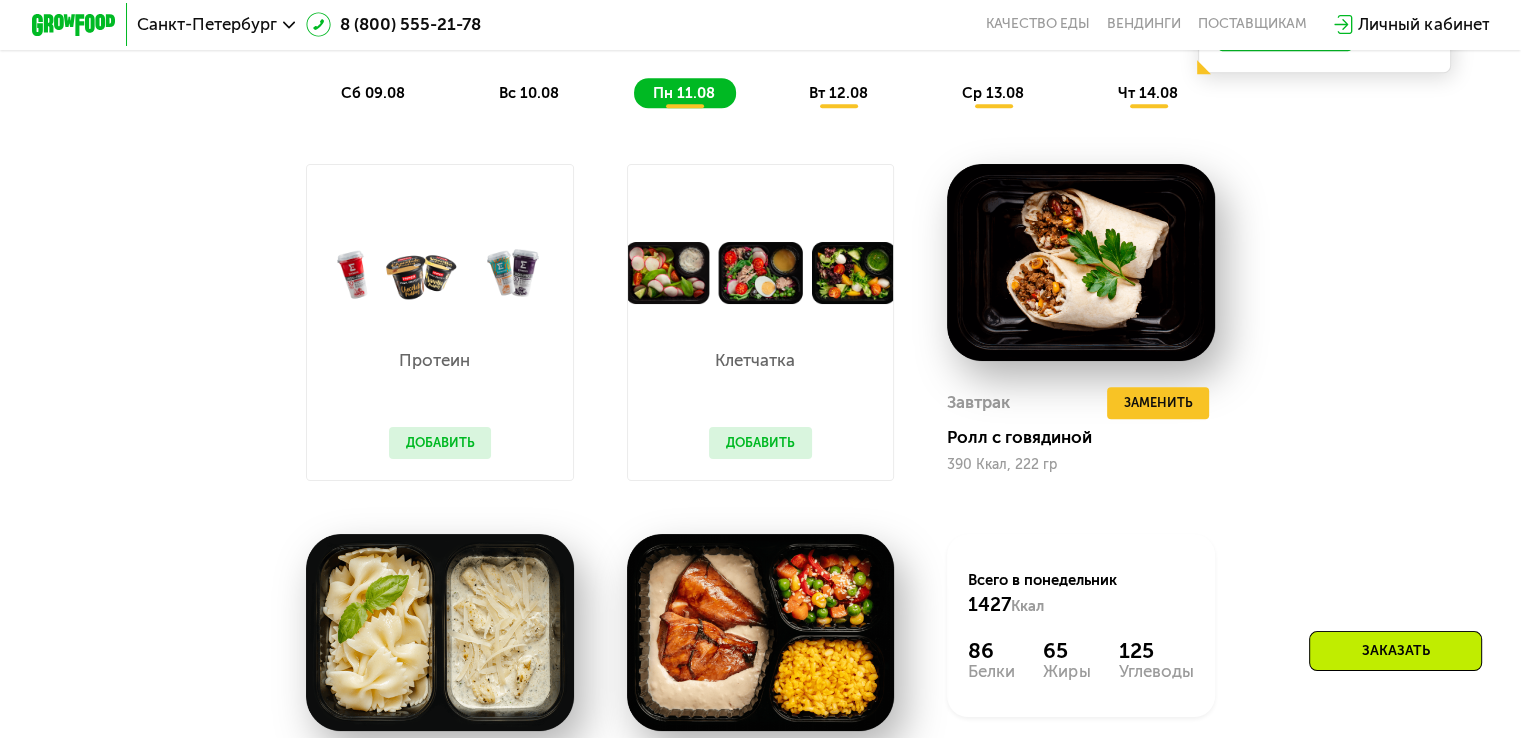 click on "вт 12.08" 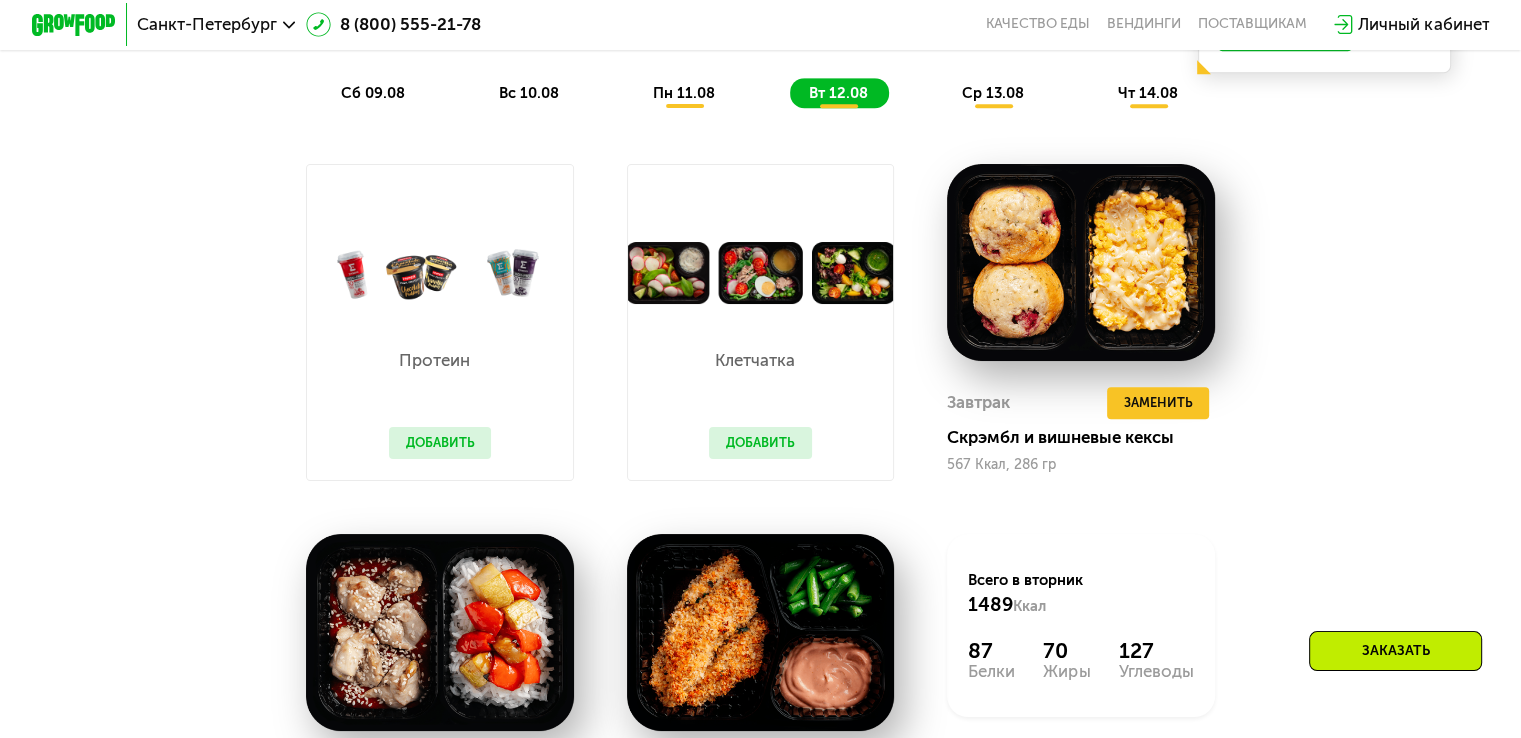 click on "ср 13.08" at bounding box center [993, 93] 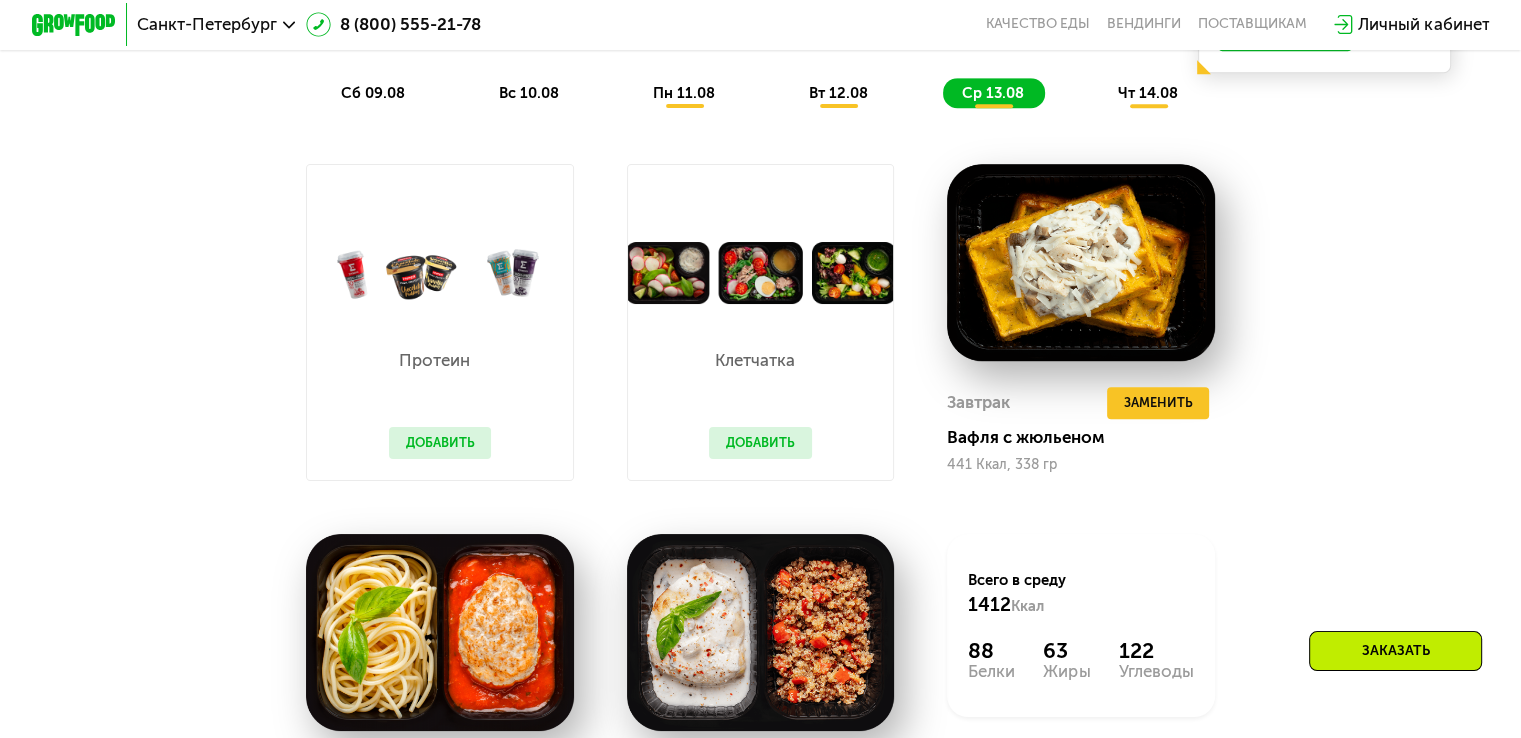 click on "чт 14.08" at bounding box center [1148, 93] 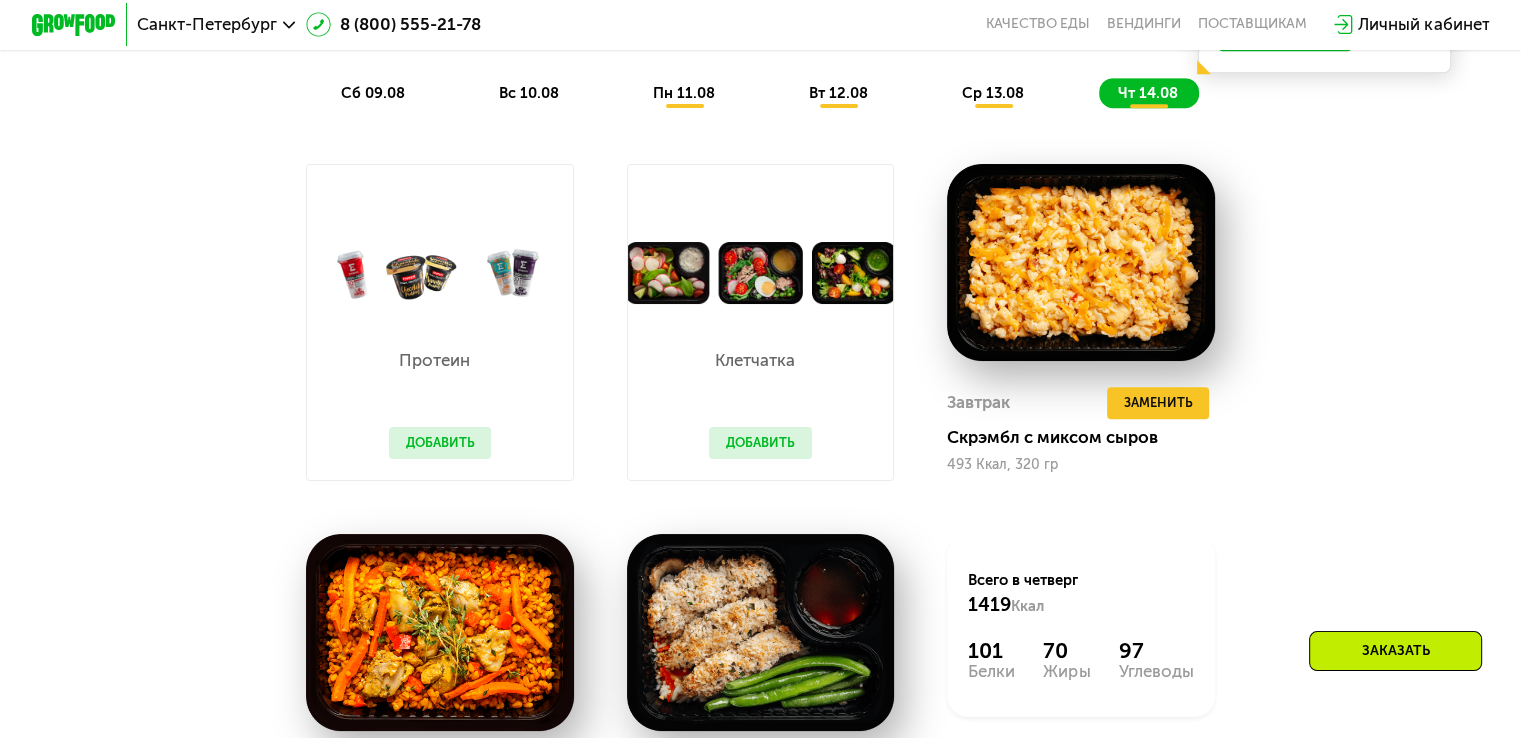 click on "пн 11.08" 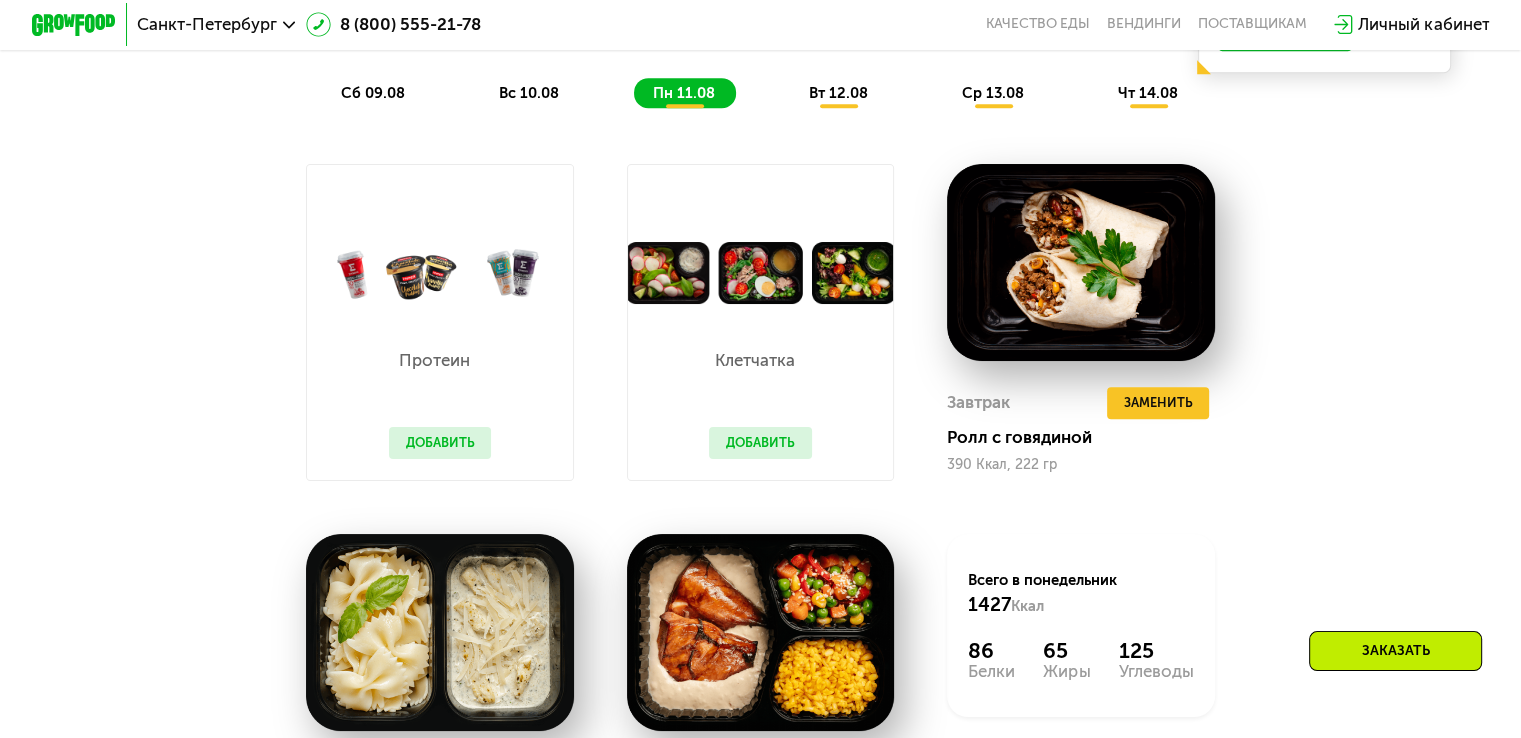 click on "сб 09.08 вс 10.08 пн 11.08 вт 12.08 ср 13.08 чт 14.08" at bounding box center (760, 93) 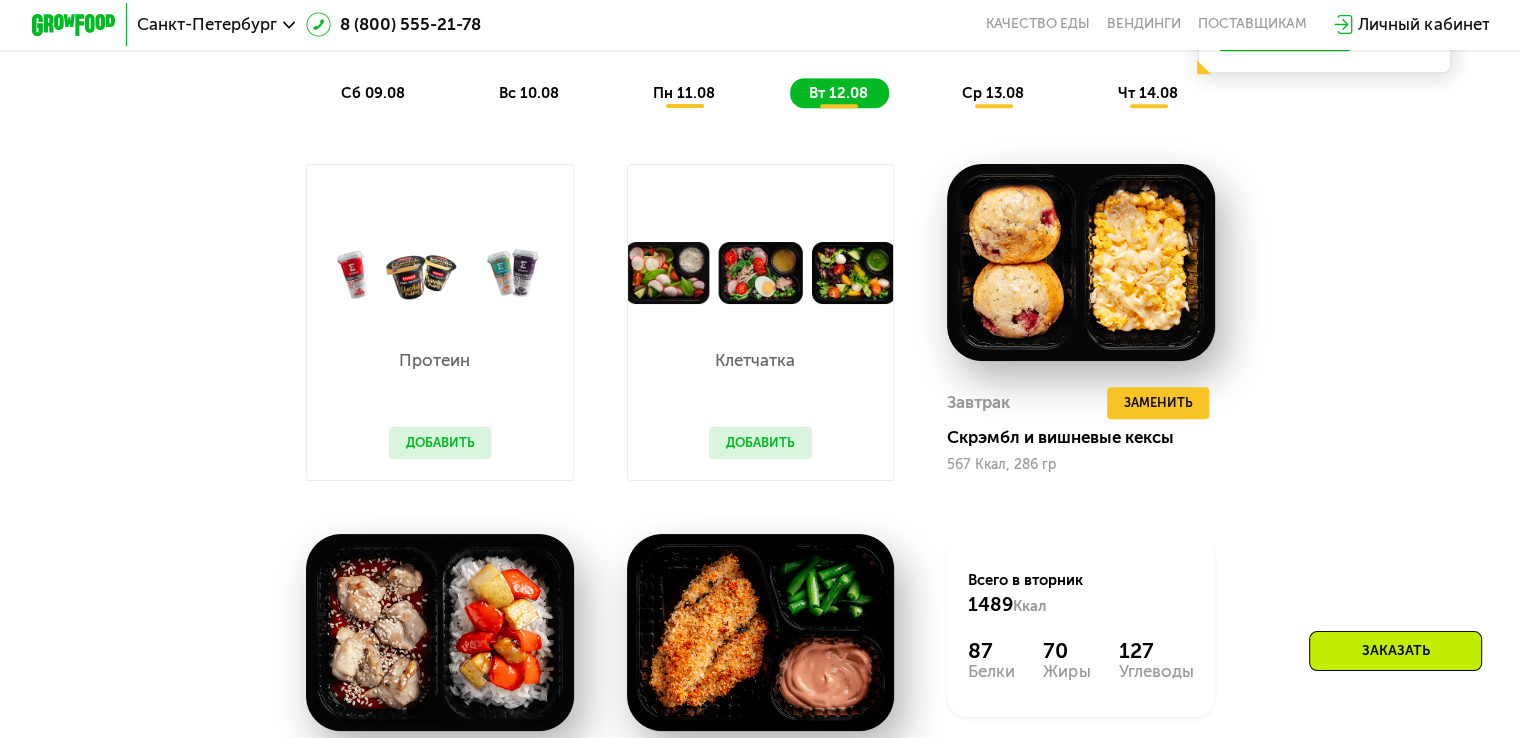 click on "вс 10.08" at bounding box center [529, 93] 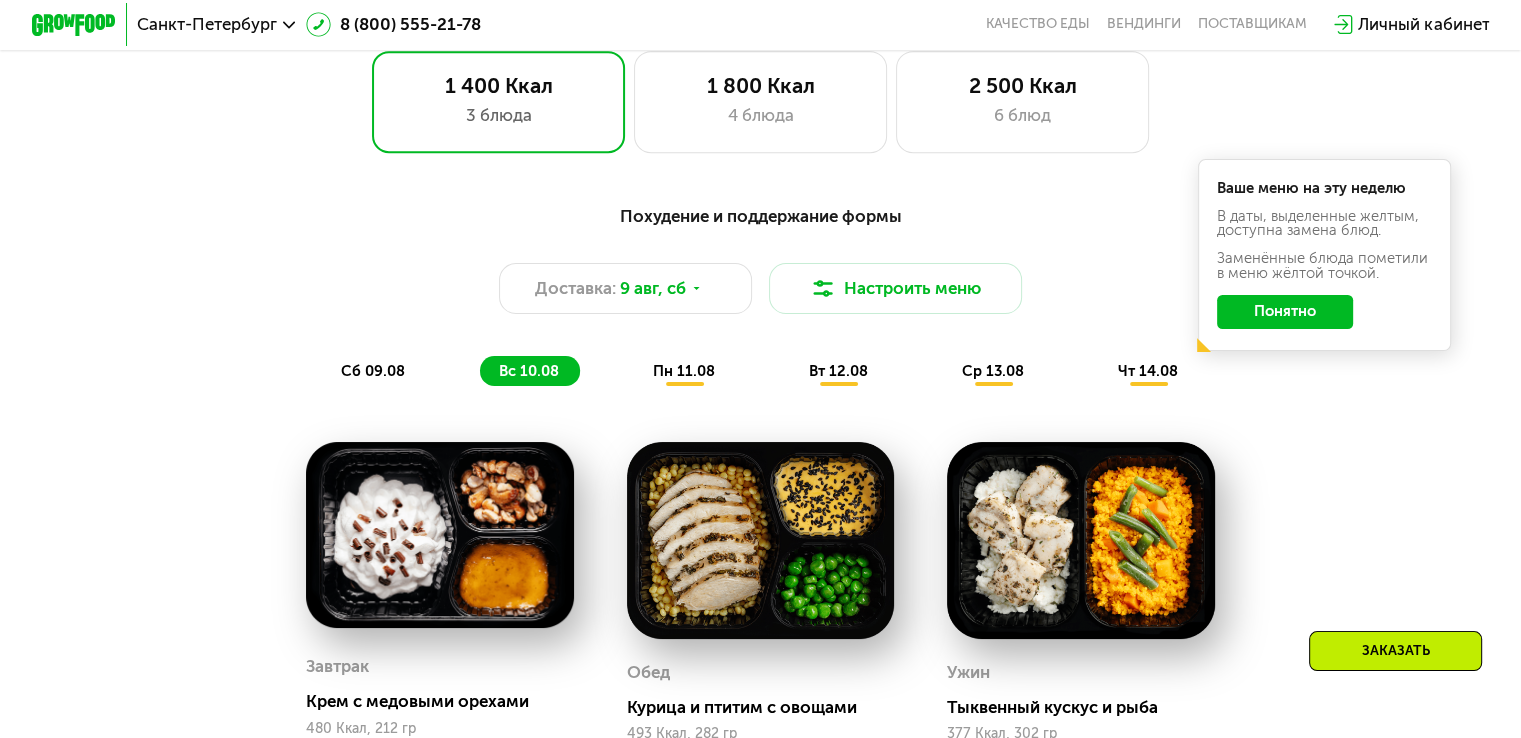 scroll, scrollTop: 941, scrollLeft: 0, axis: vertical 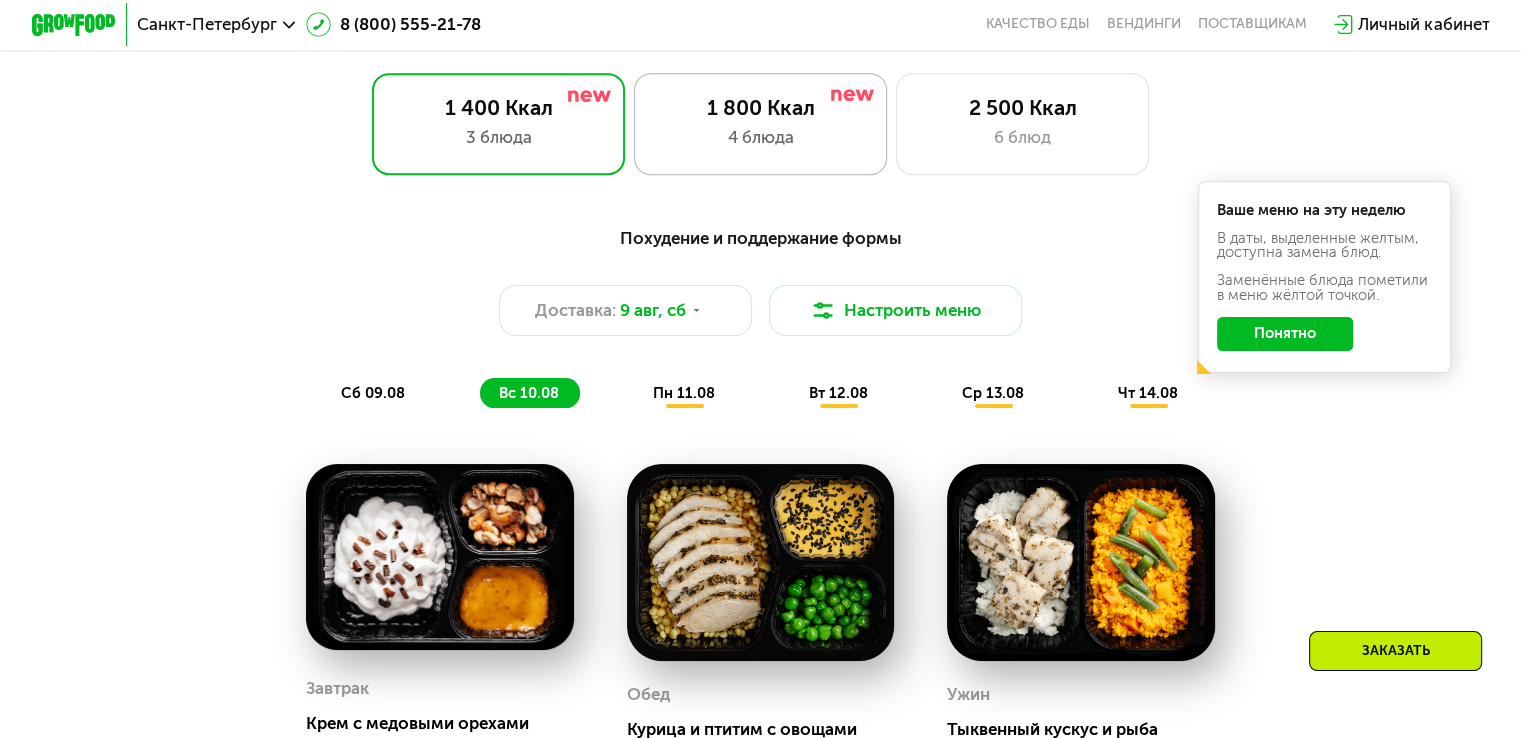 click on "4 блюда" at bounding box center (760, 137) 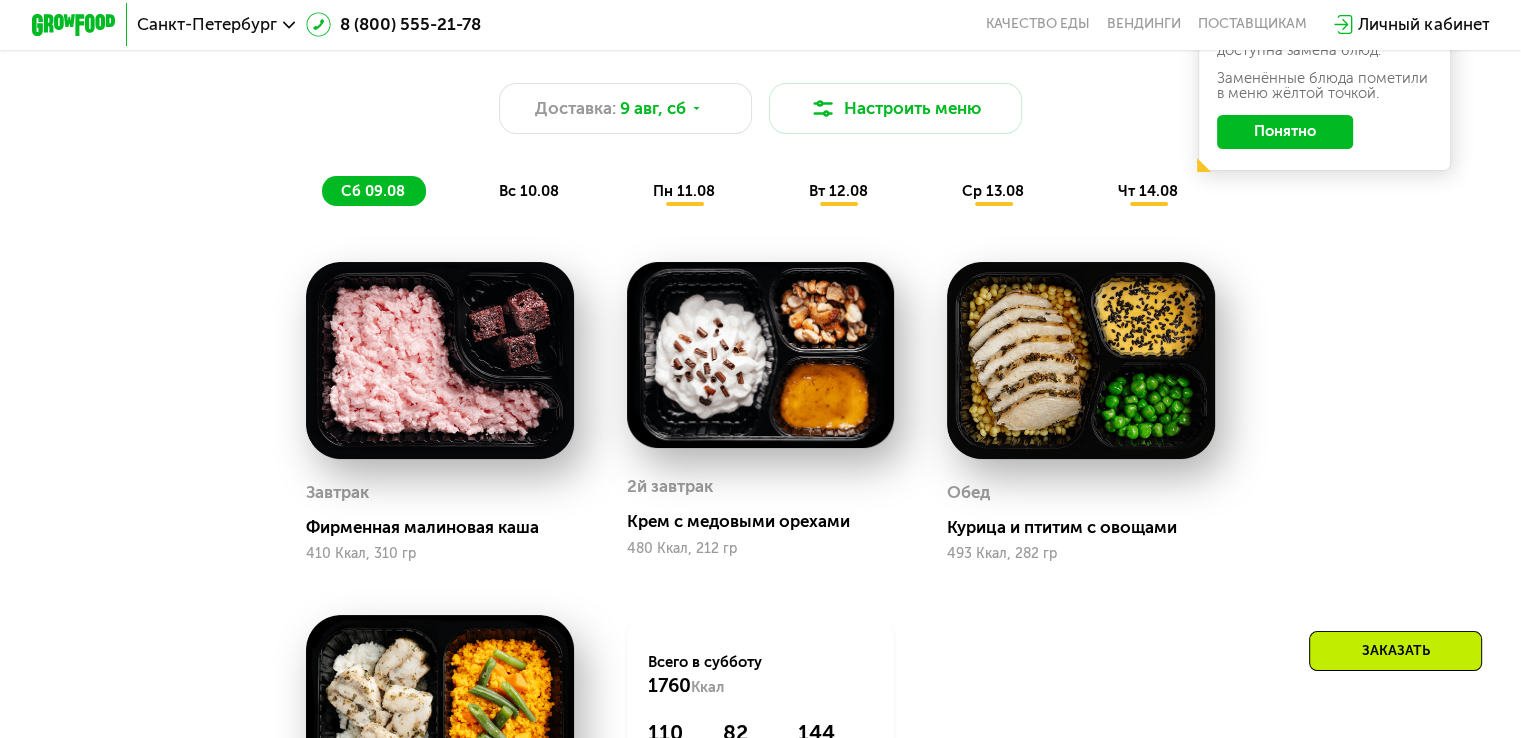 scroll, scrollTop: 1141, scrollLeft: 0, axis: vertical 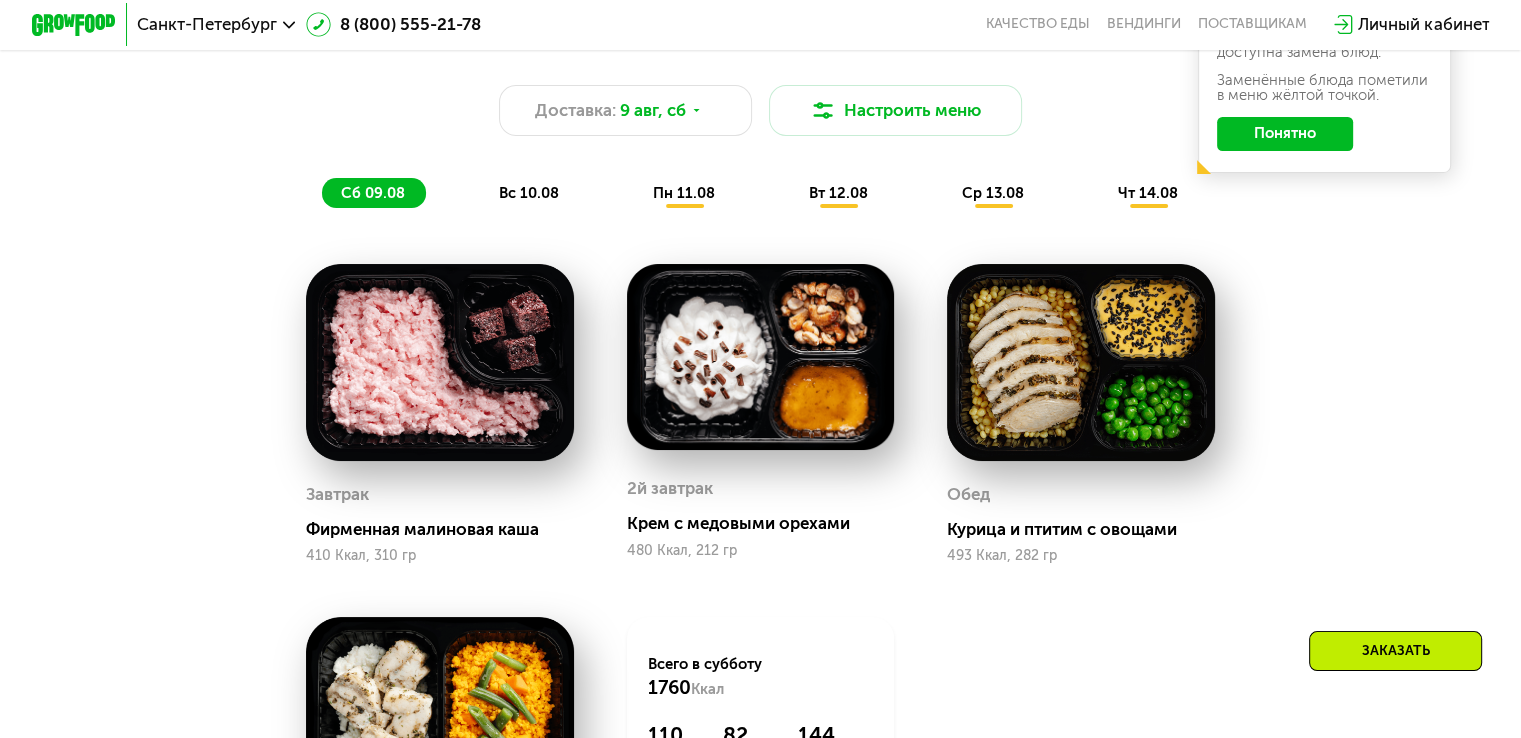 click on "пн 11.08" at bounding box center (684, 193) 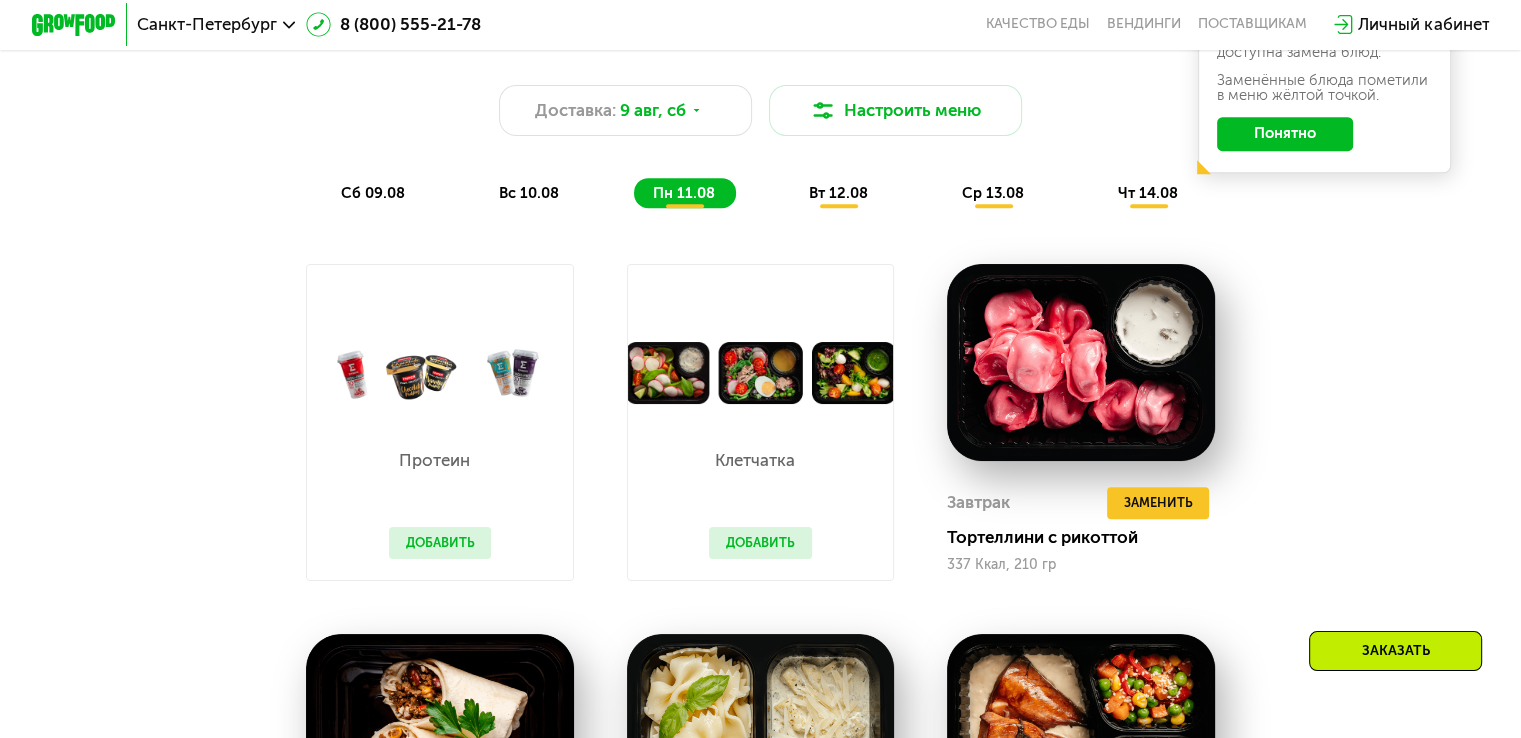click on "вт 12.08" at bounding box center (838, 193) 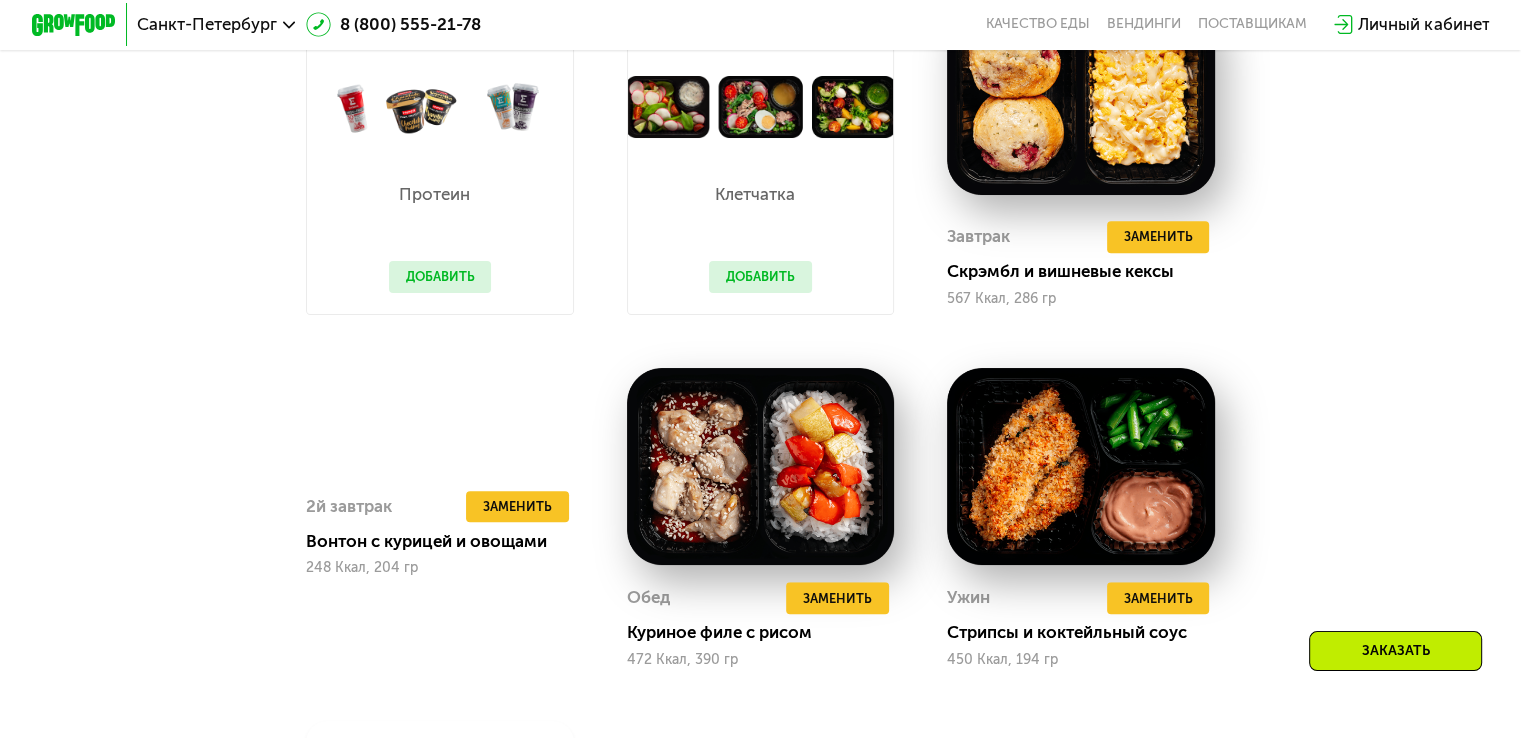 scroll, scrollTop: 1441, scrollLeft: 0, axis: vertical 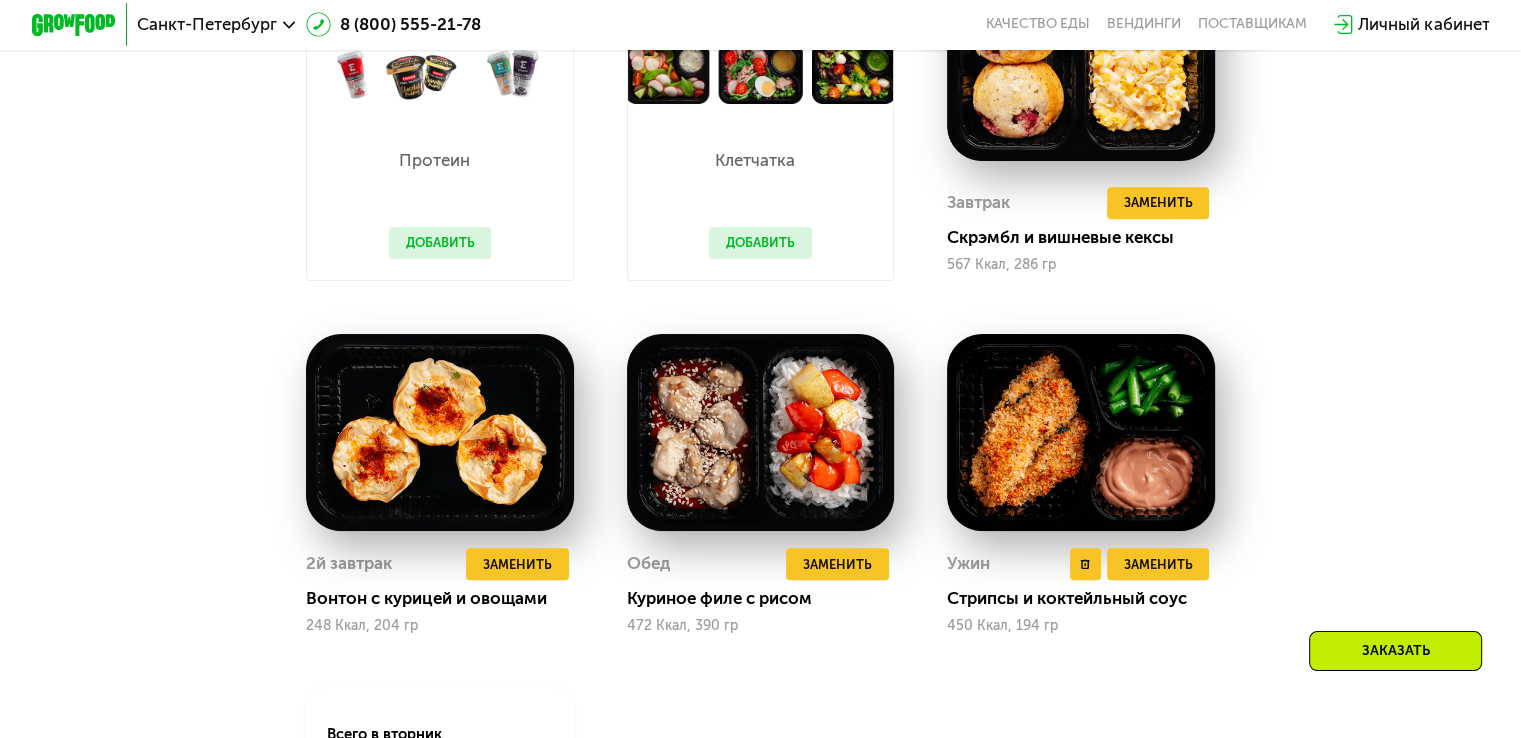 click at bounding box center (1081, 432) 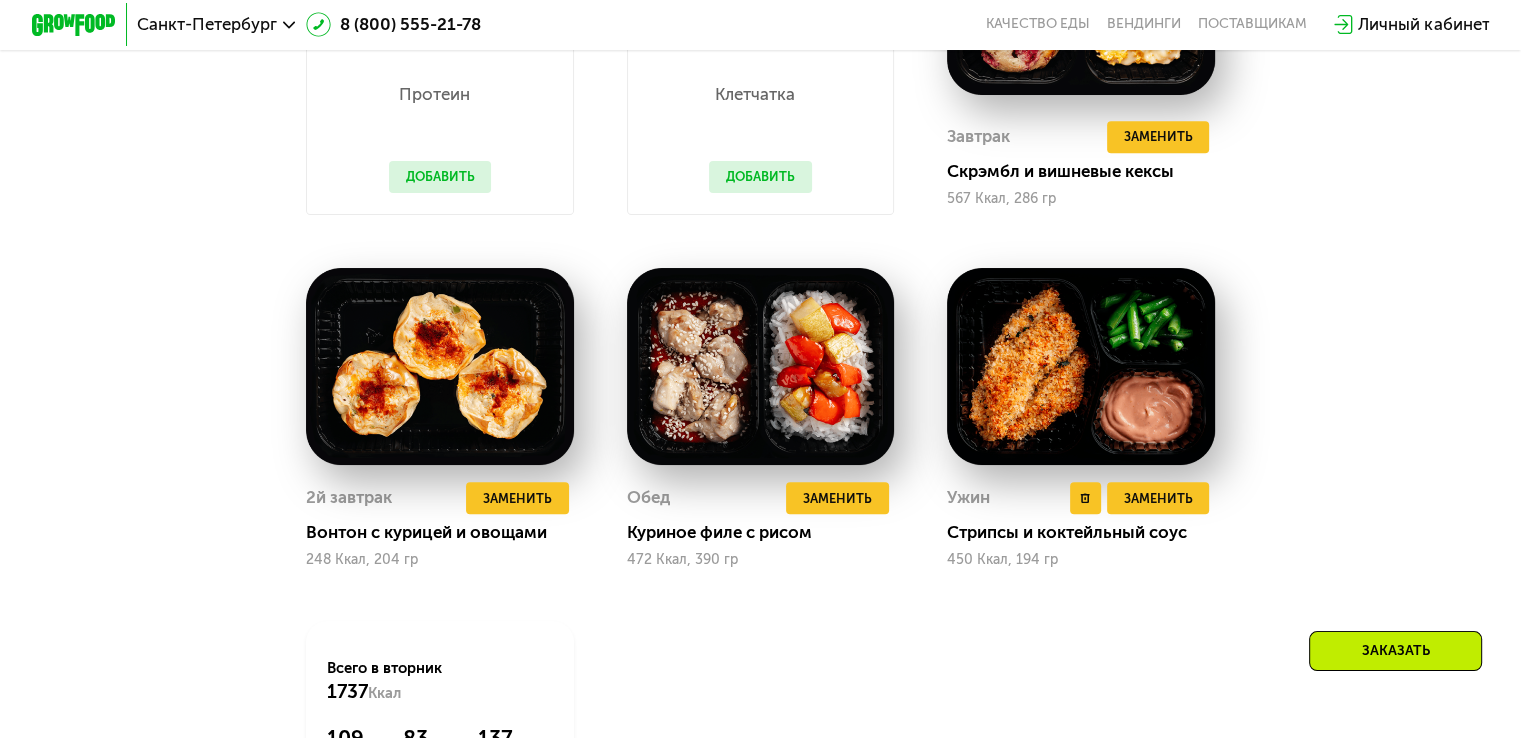 scroll, scrollTop: 1541, scrollLeft: 0, axis: vertical 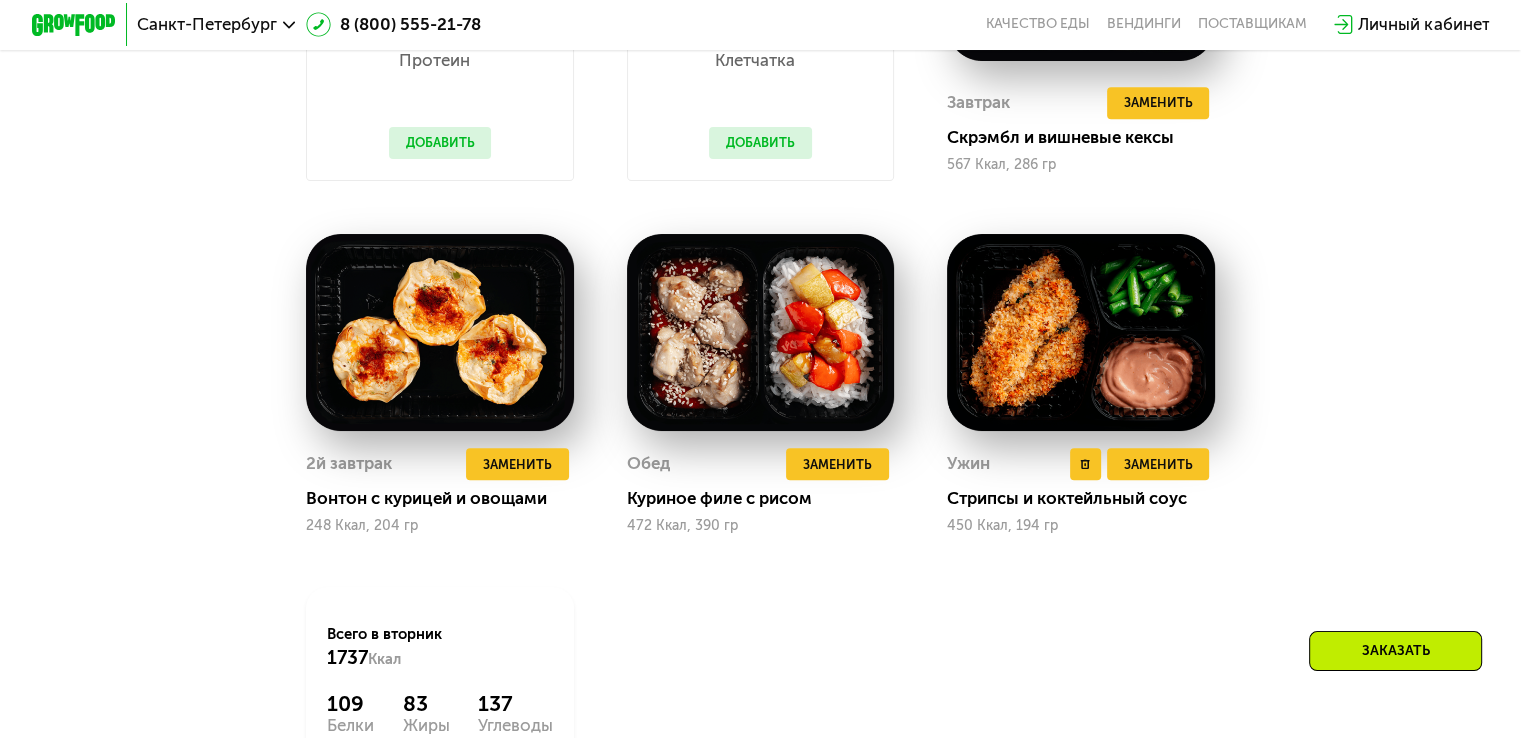 click at bounding box center [1081, 332] 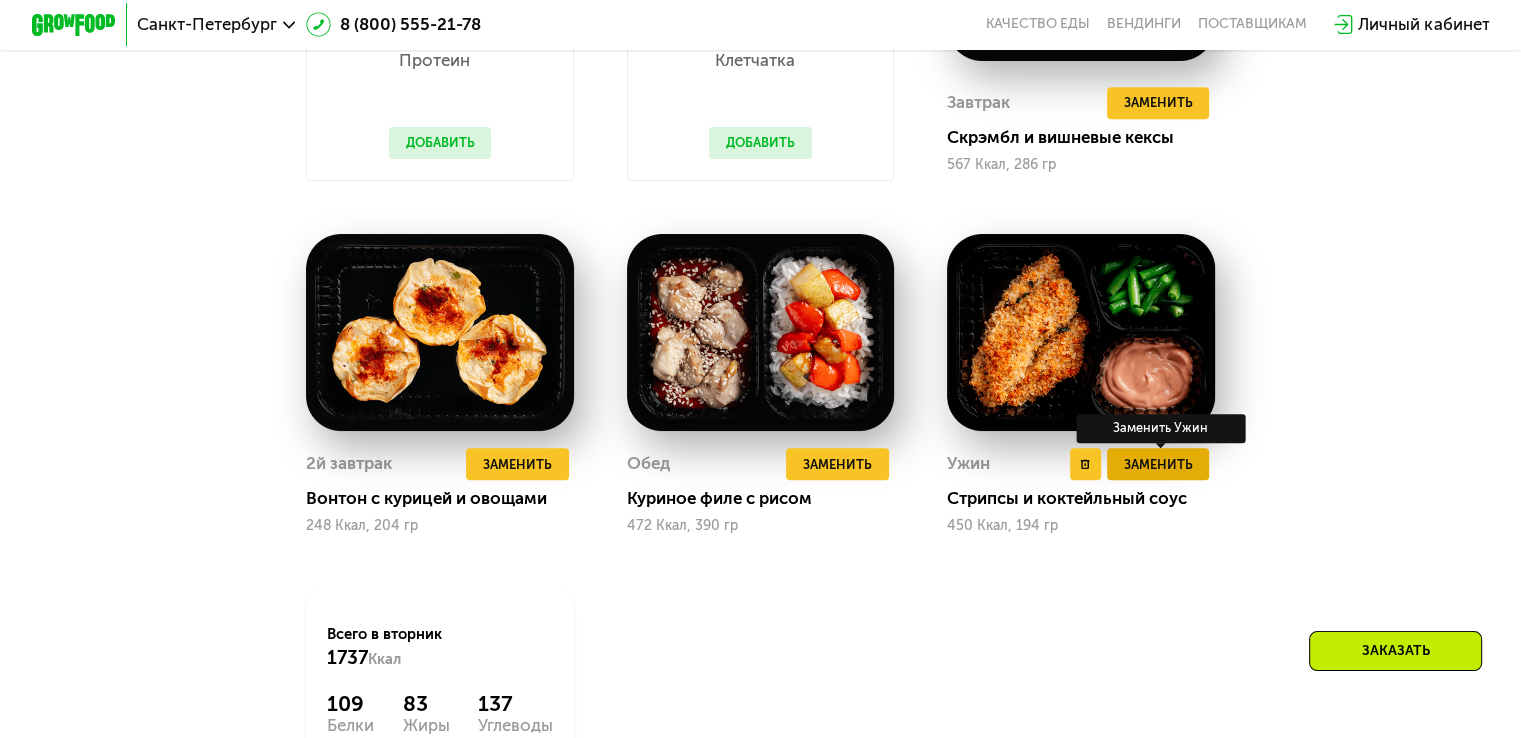 click on "Заменить" at bounding box center [1157, 464] 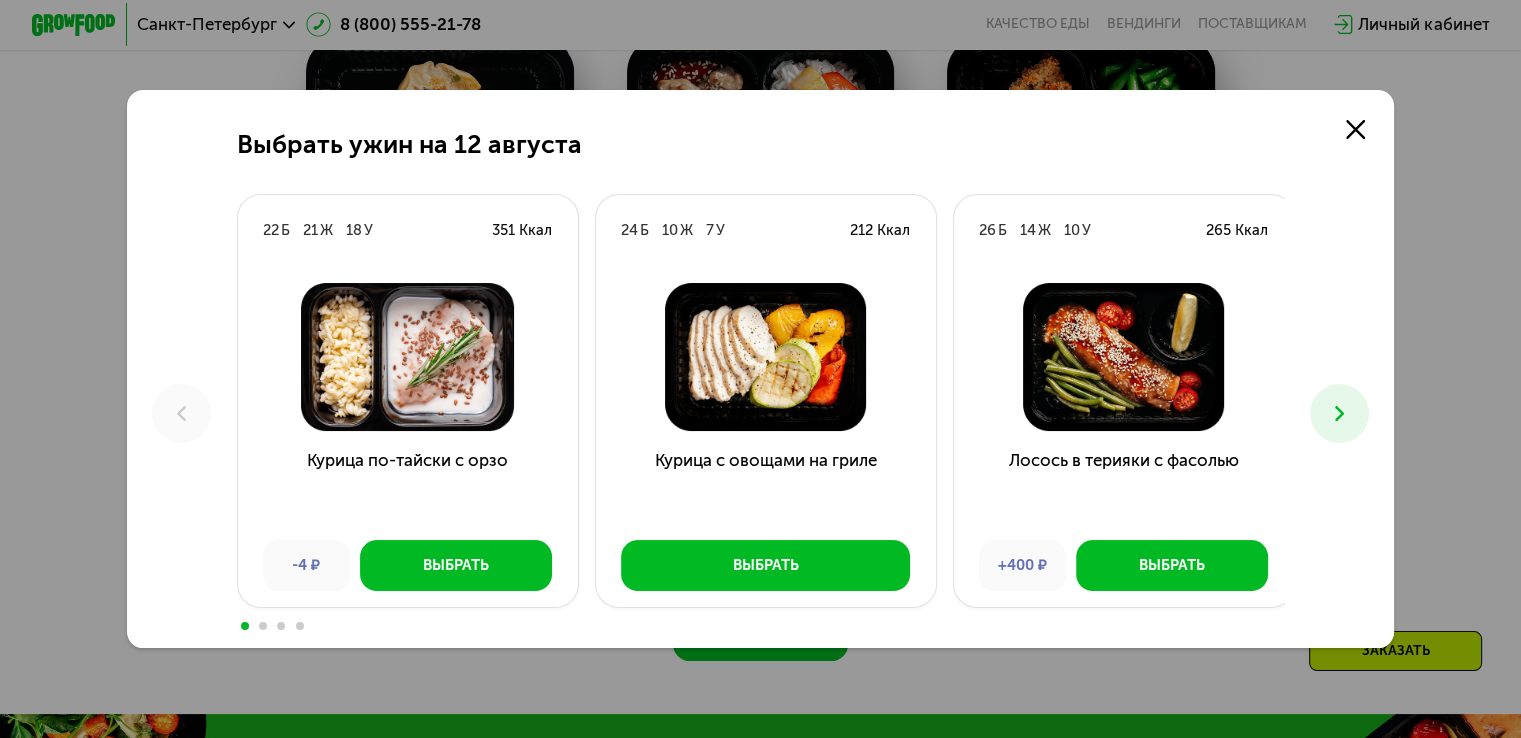 scroll, scrollTop: 1541, scrollLeft: 0, axis: vertical 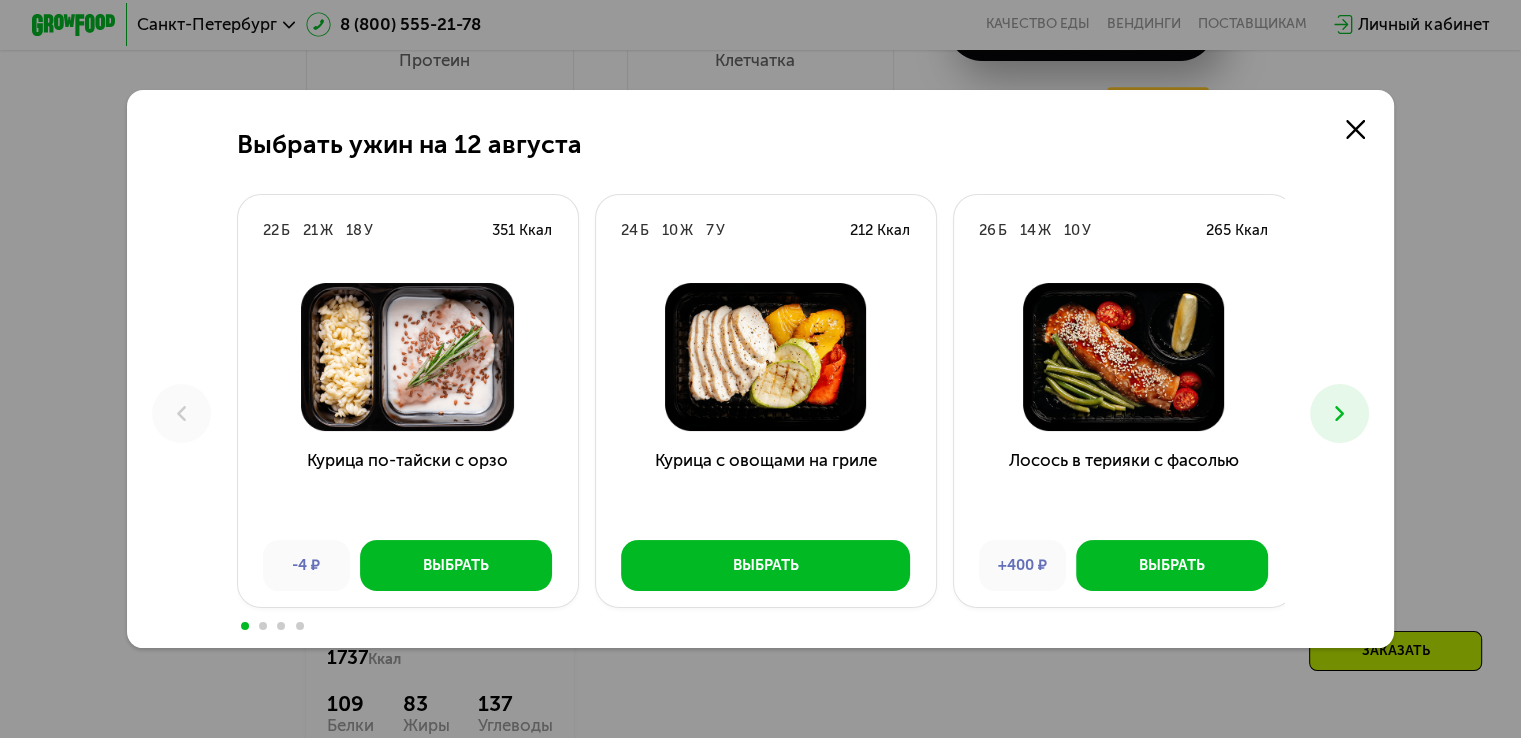 click 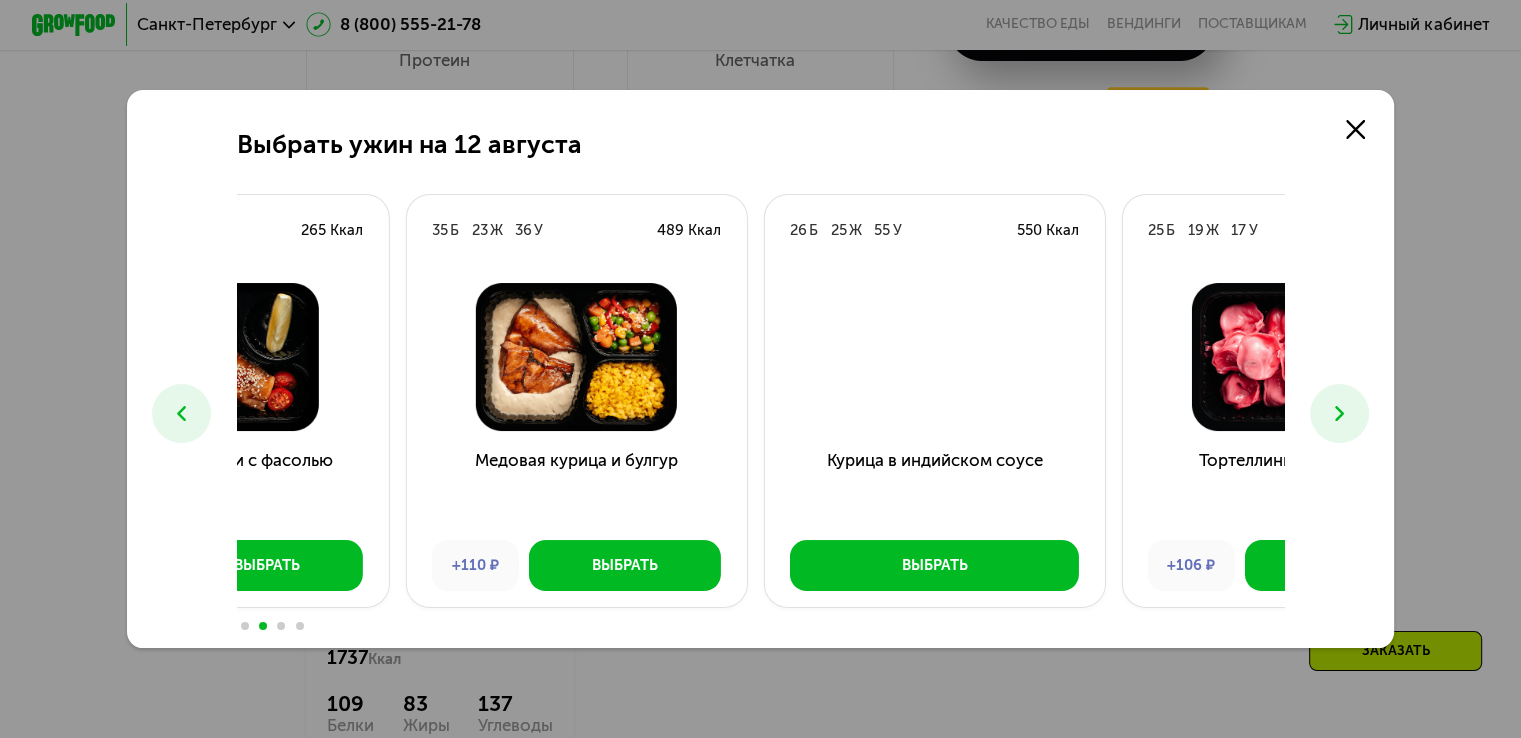 click on "Медовая курица и булгур" at bounding box center [576, 486] 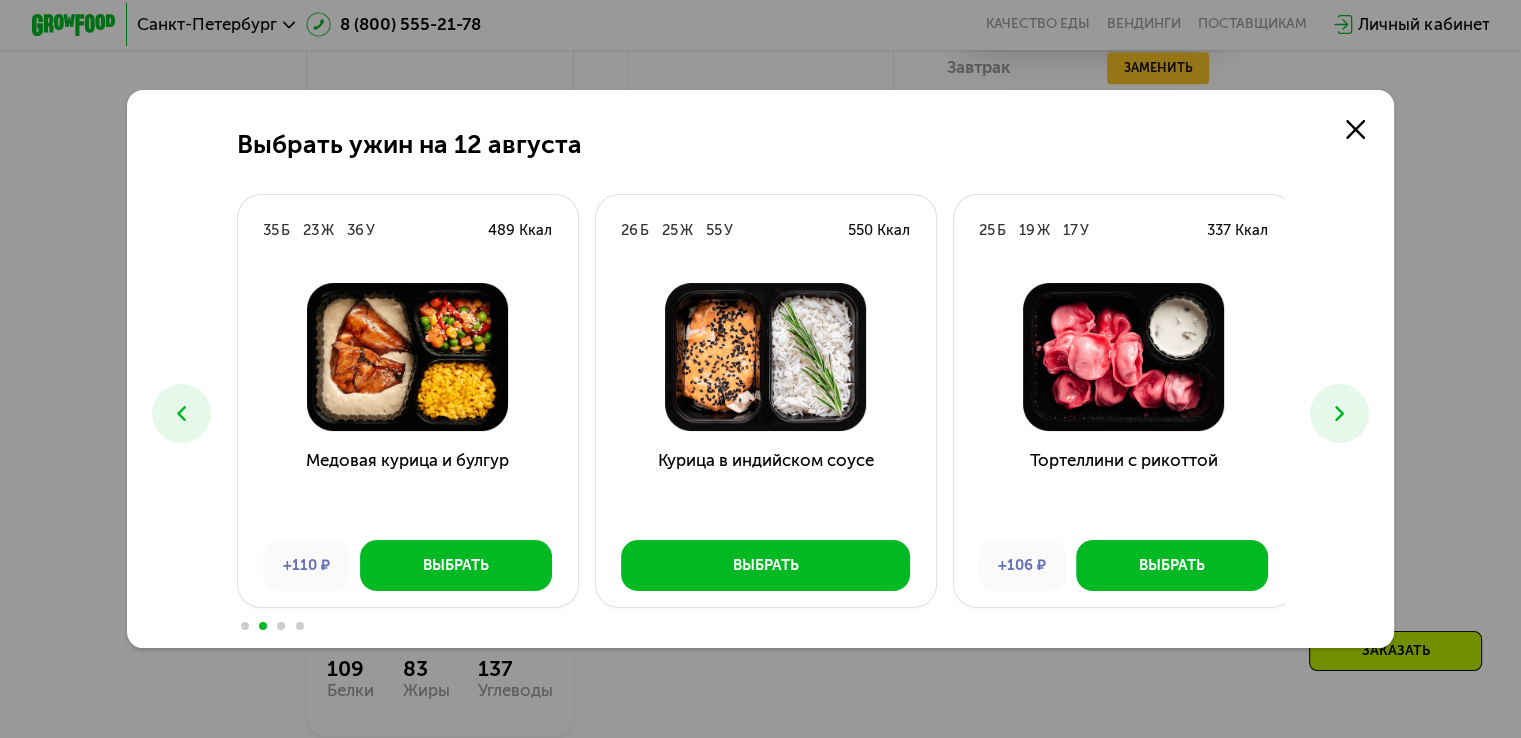 scroll, scrollTop: 1541, scrollLeft: 0, axis: vertical 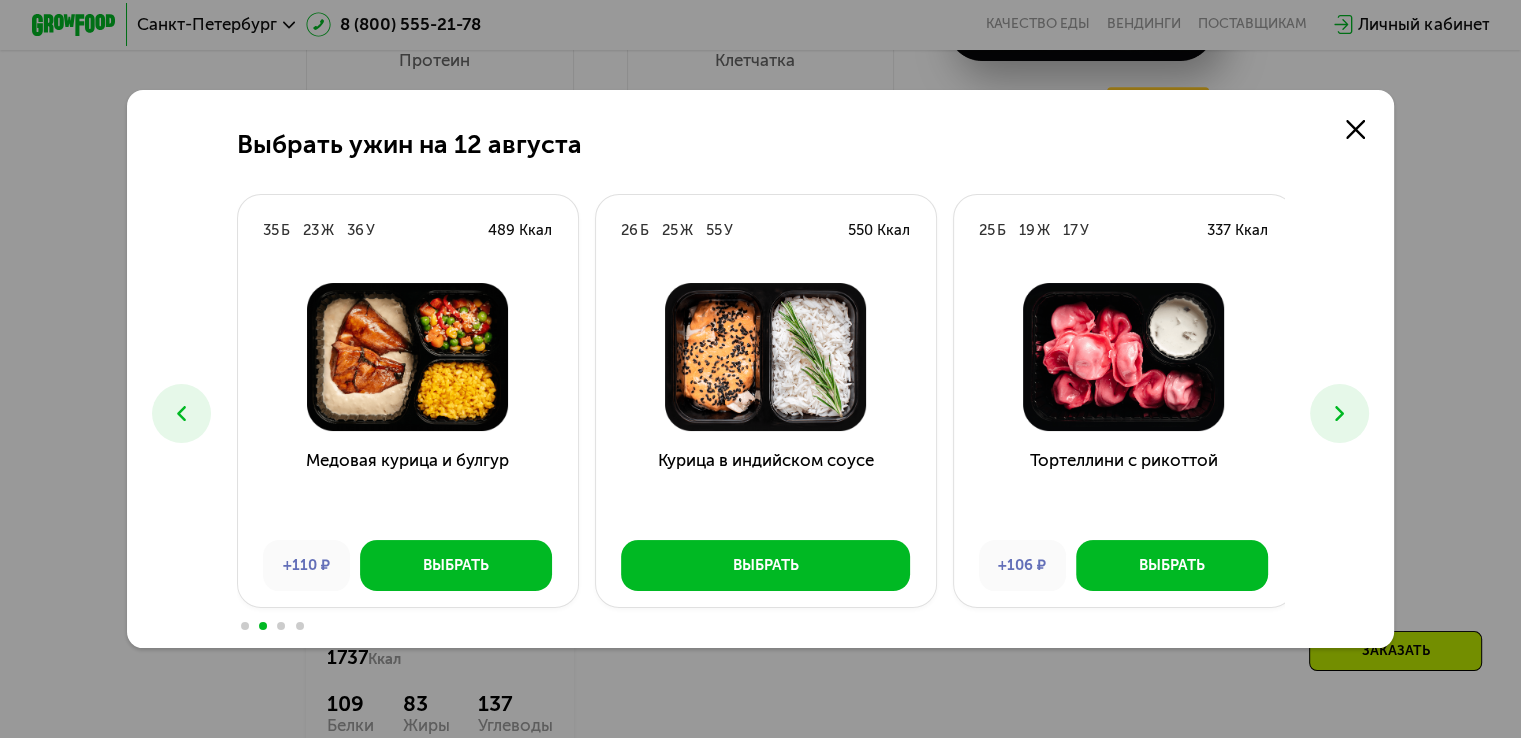 click 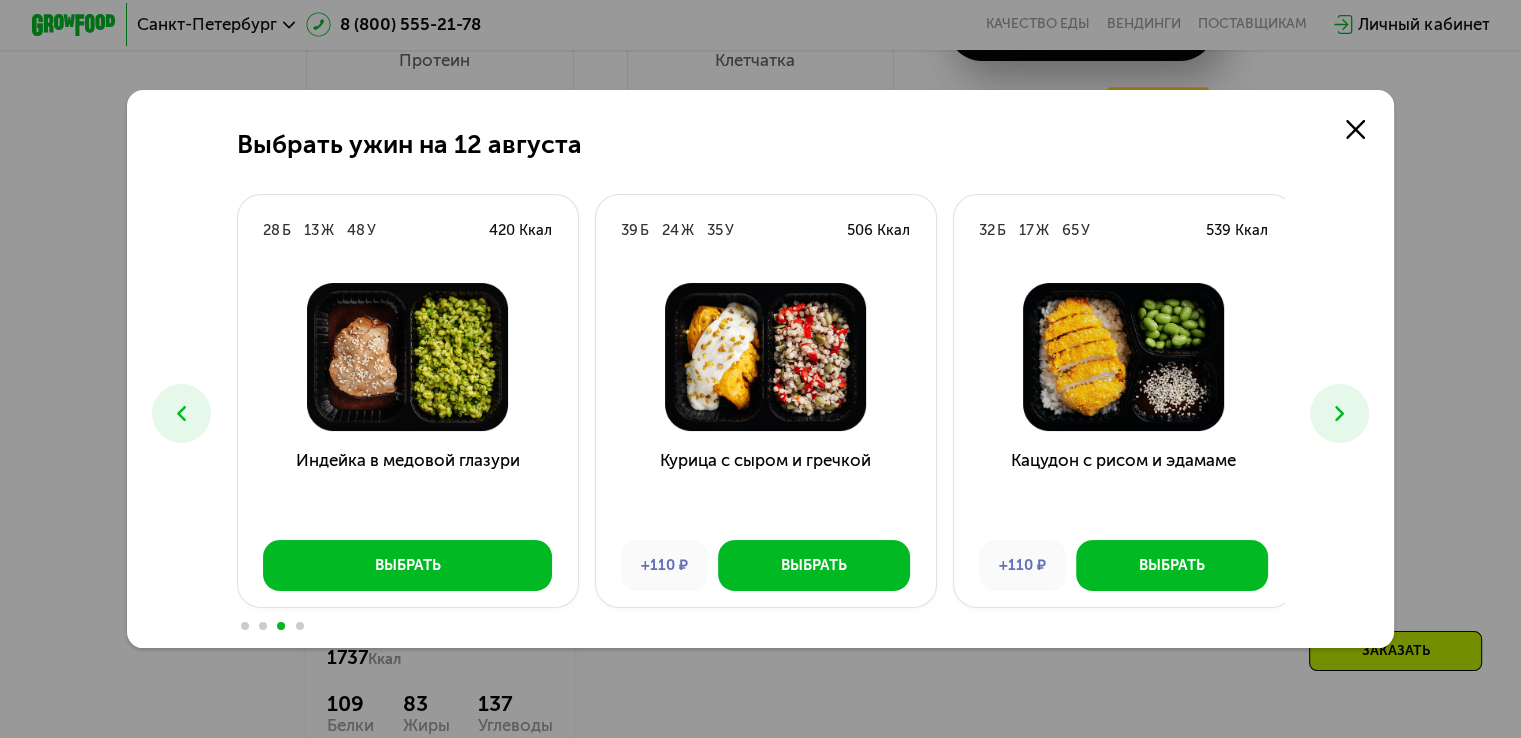 click 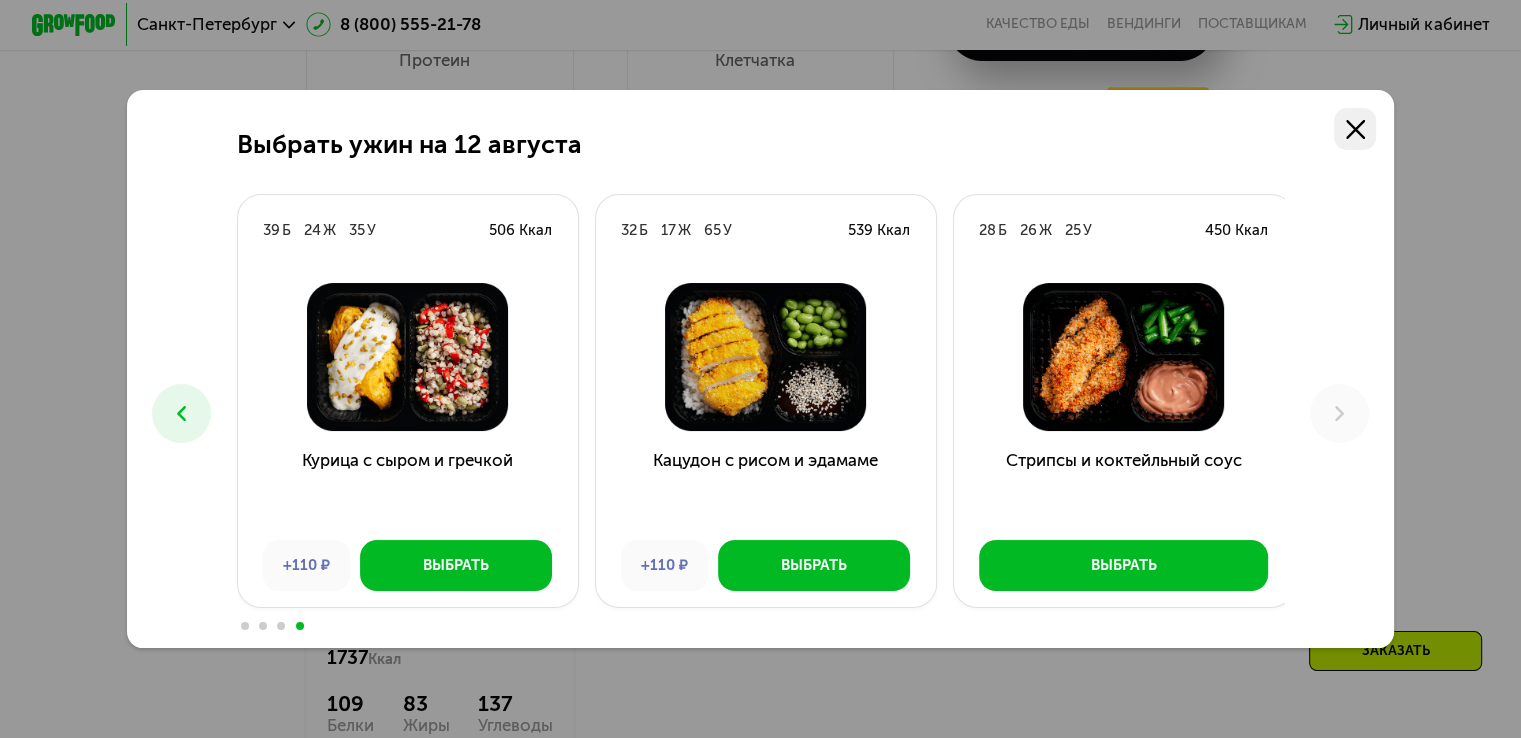 click 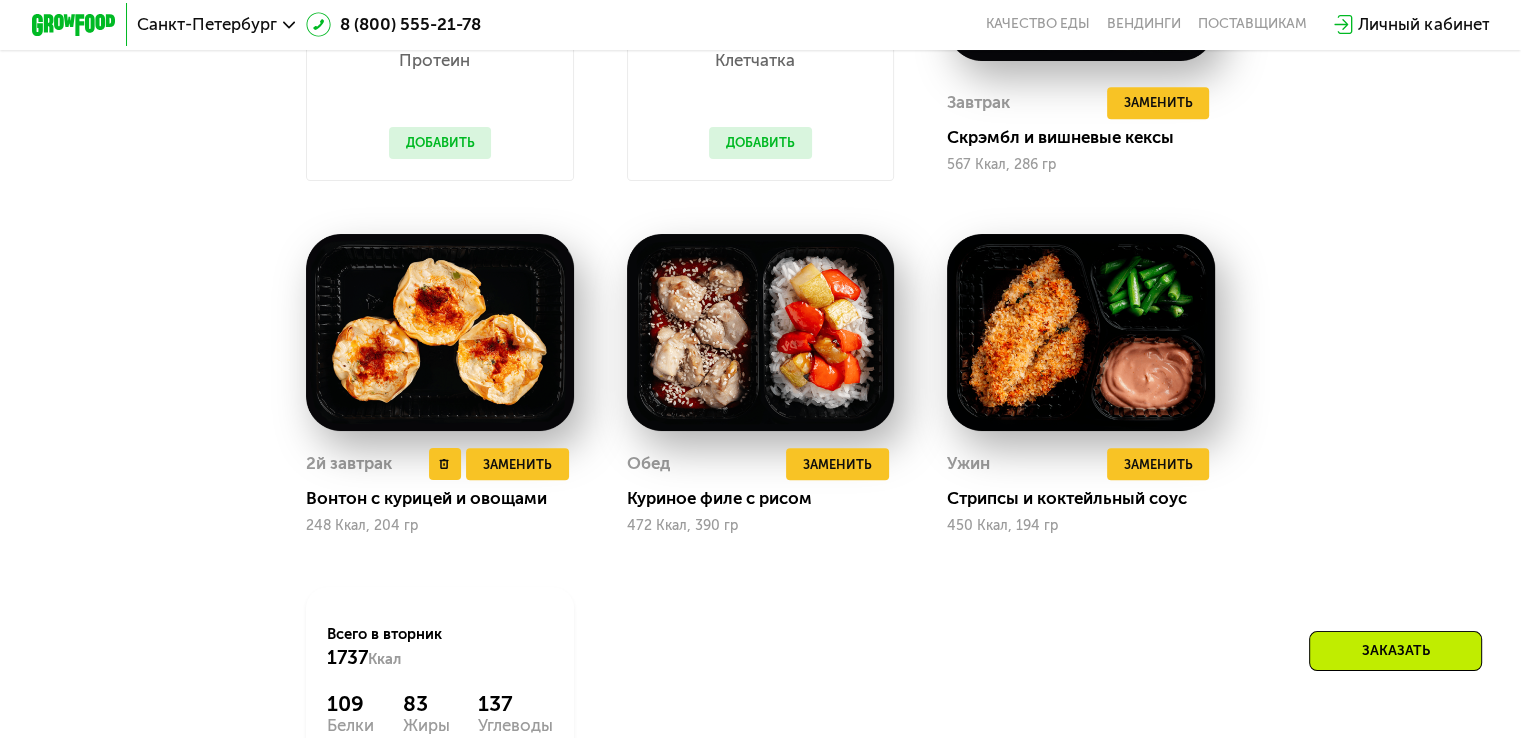 click at bounding box center [440, 332] 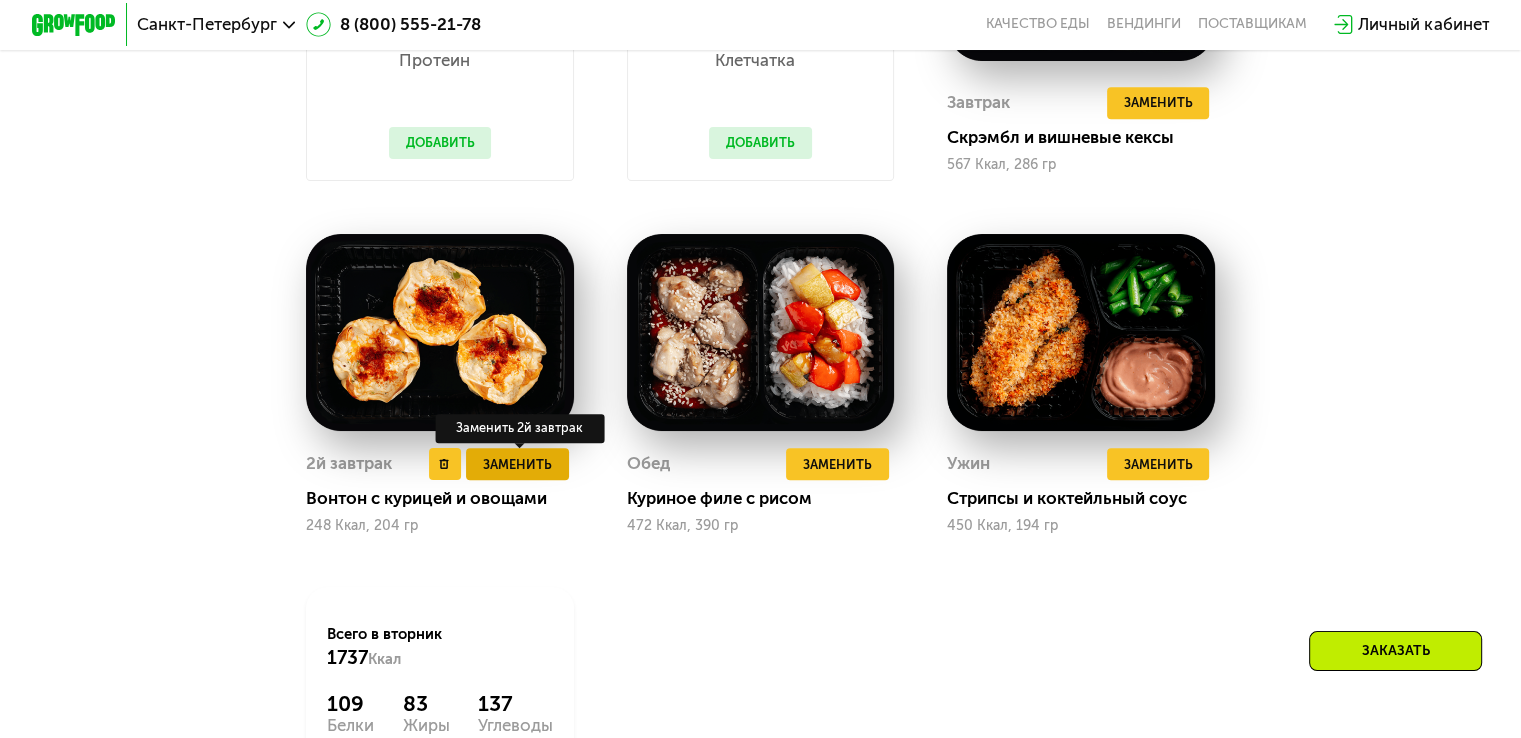 click on "Заменить" at bounding box center (517, 464) 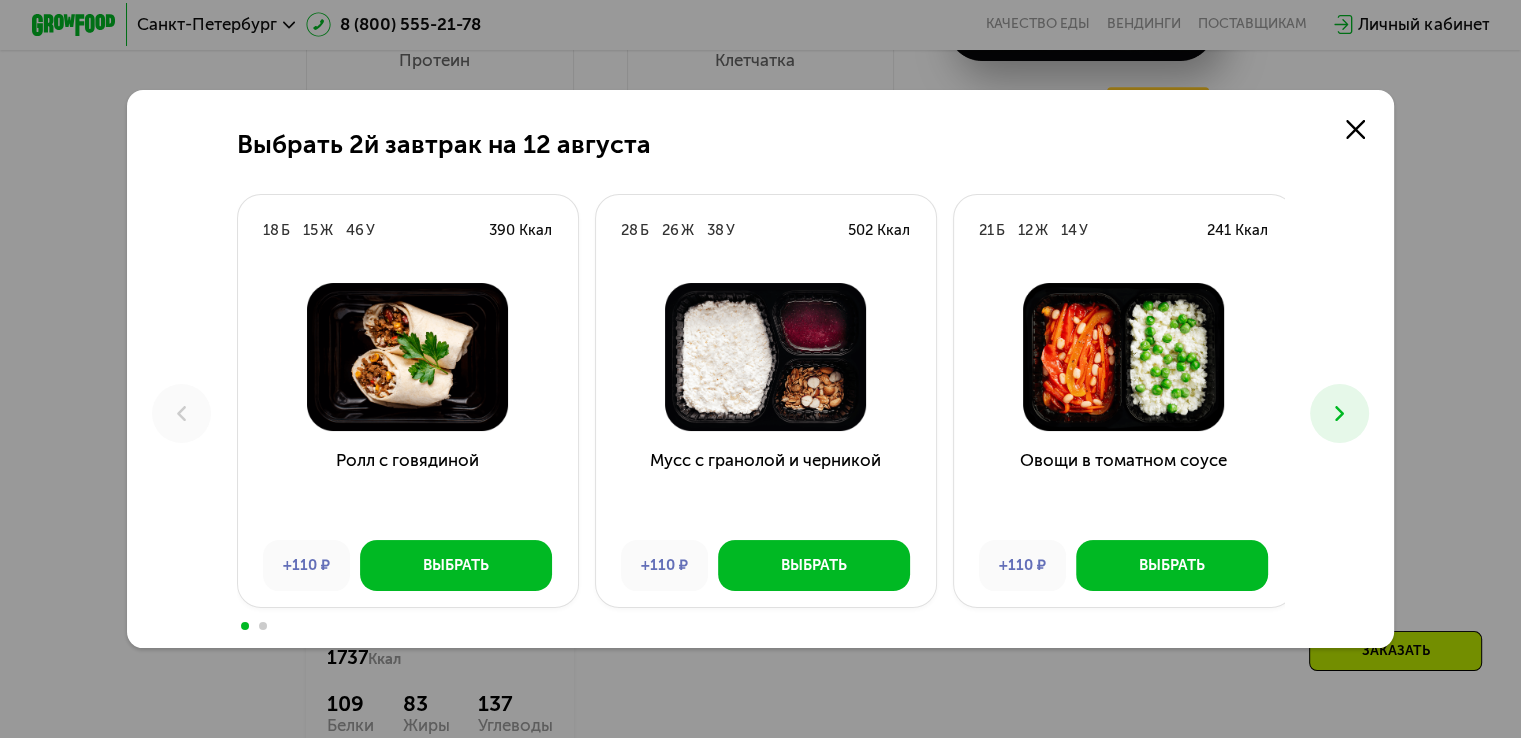 click 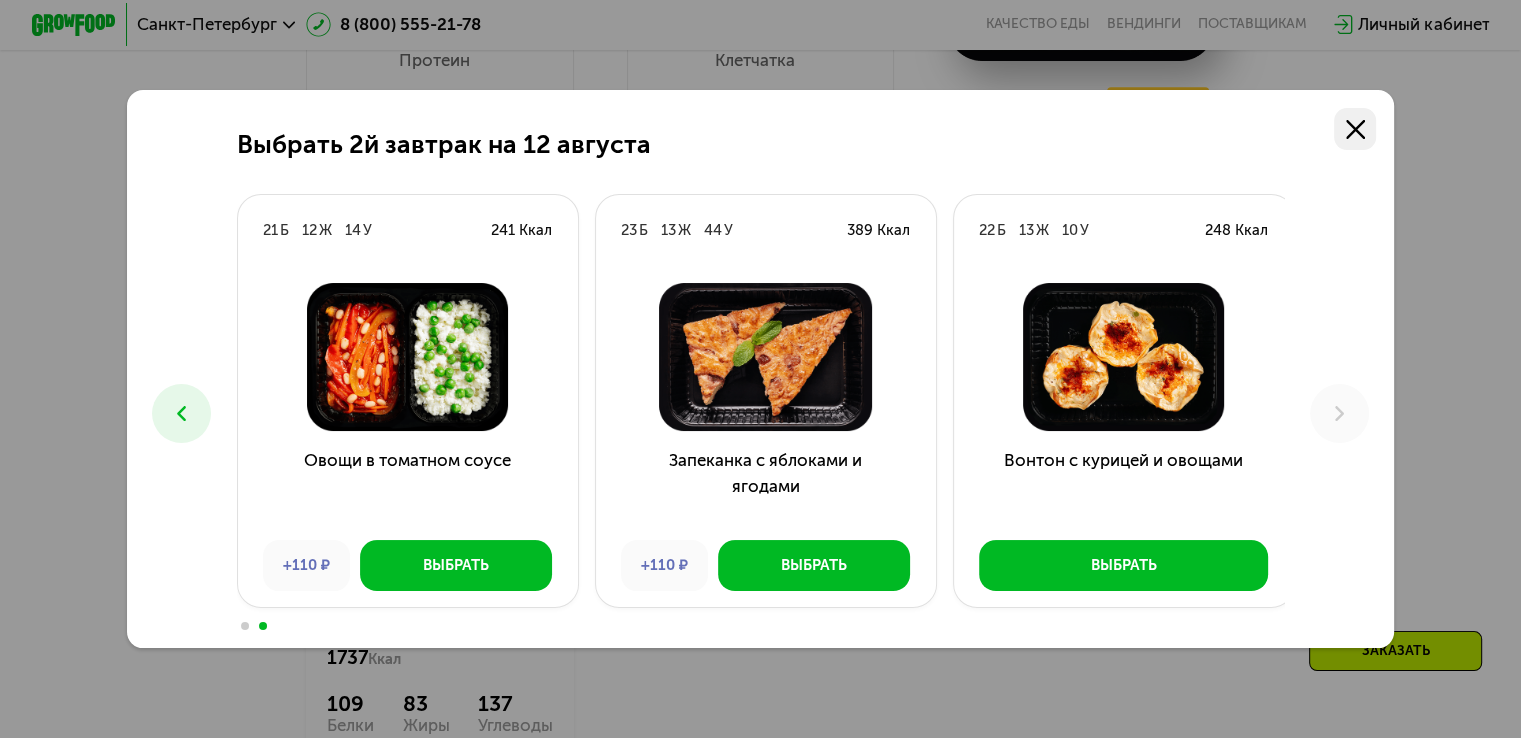 click at bounding box center (1355, 129) 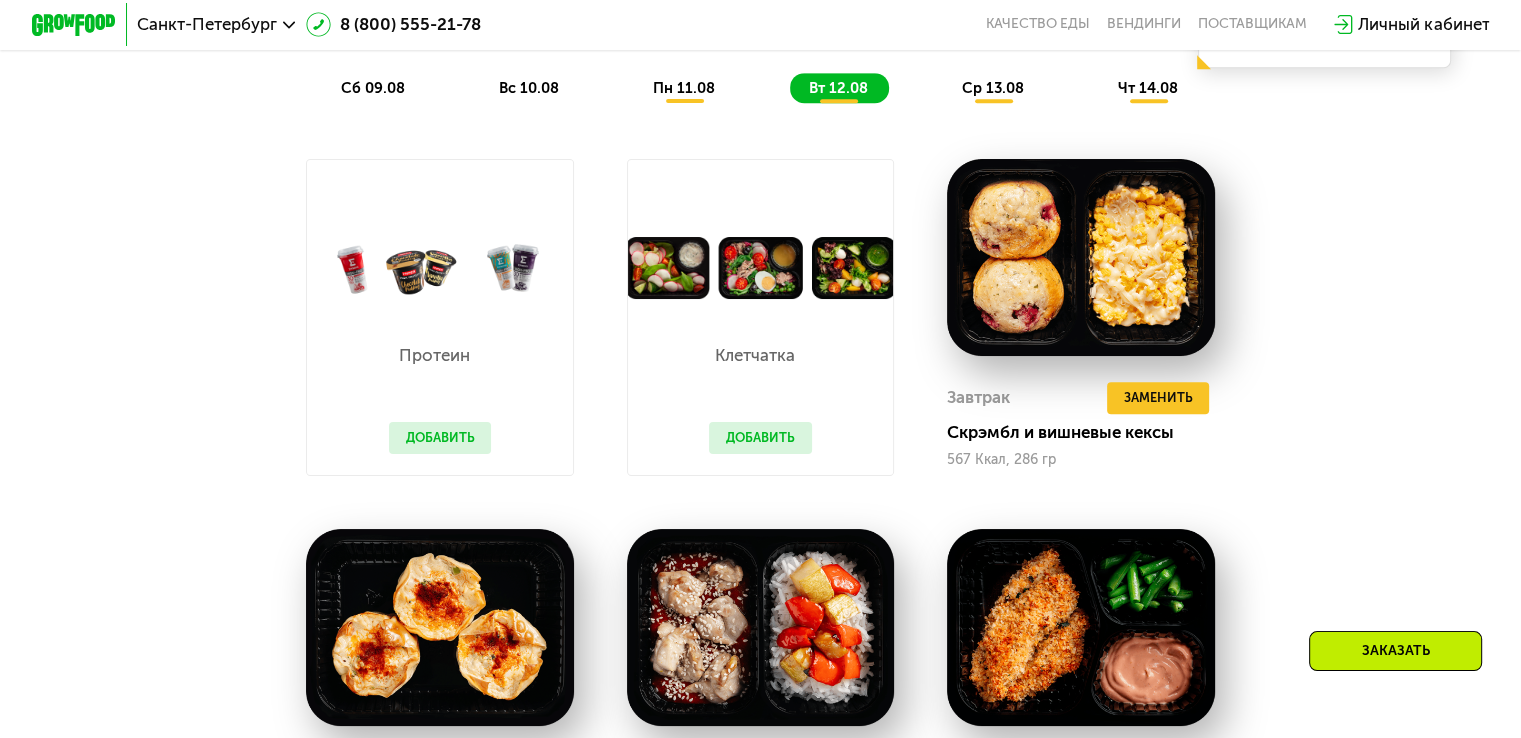 scroll, scrollTop: 1241, scrollLeft: 0, axis: vertical 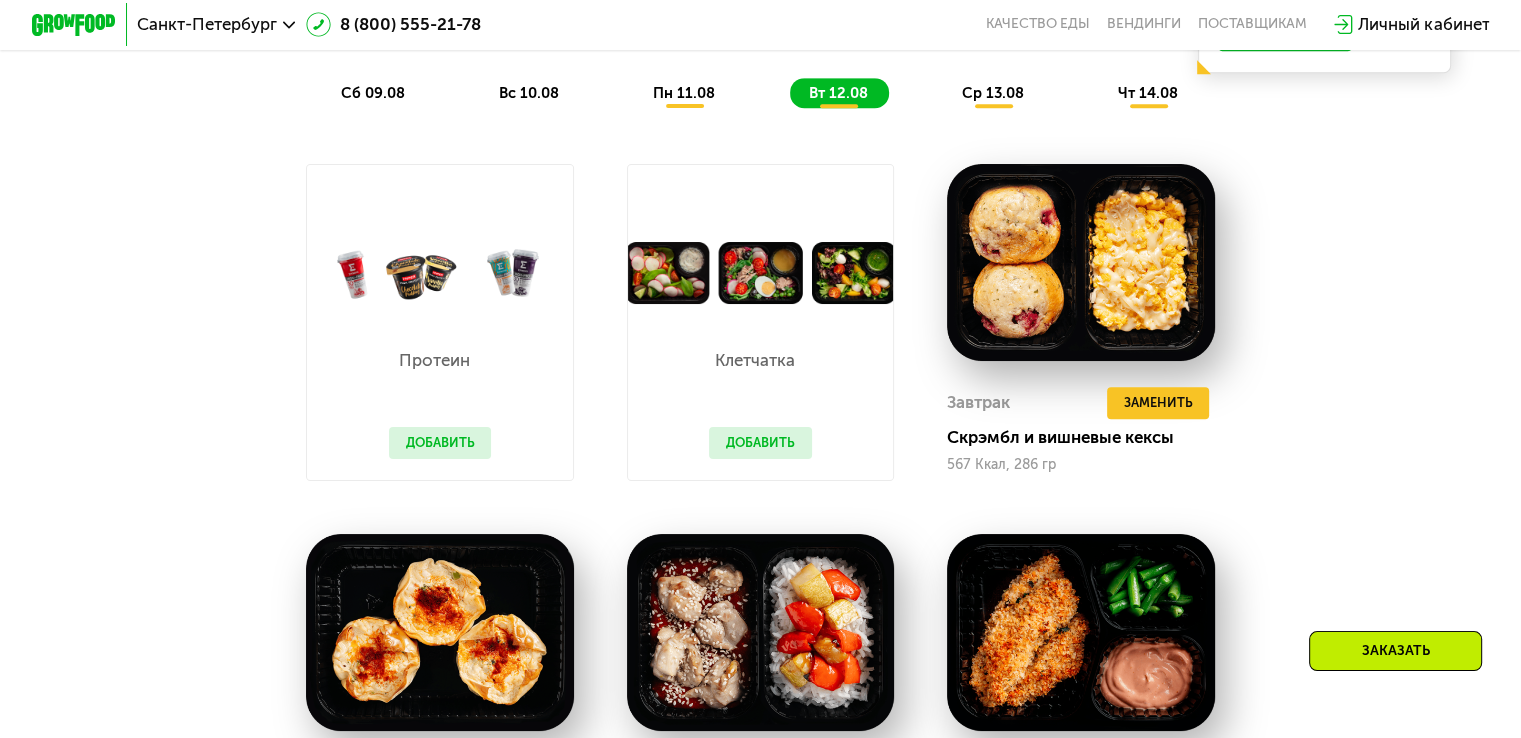 click on "ср 13.08" at bounding box center [993, 93] 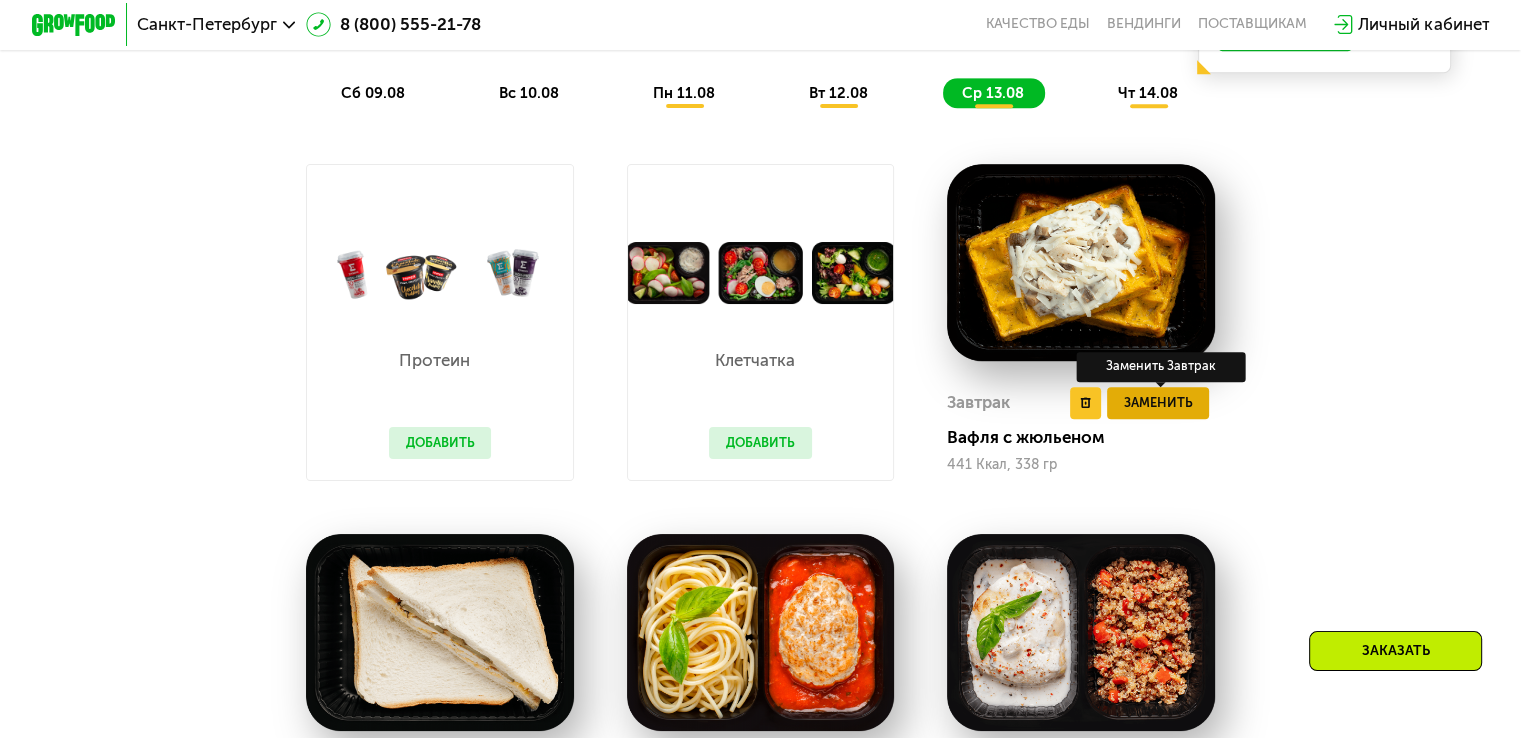 click on "Заменить" at bounding box center (1157, 402) 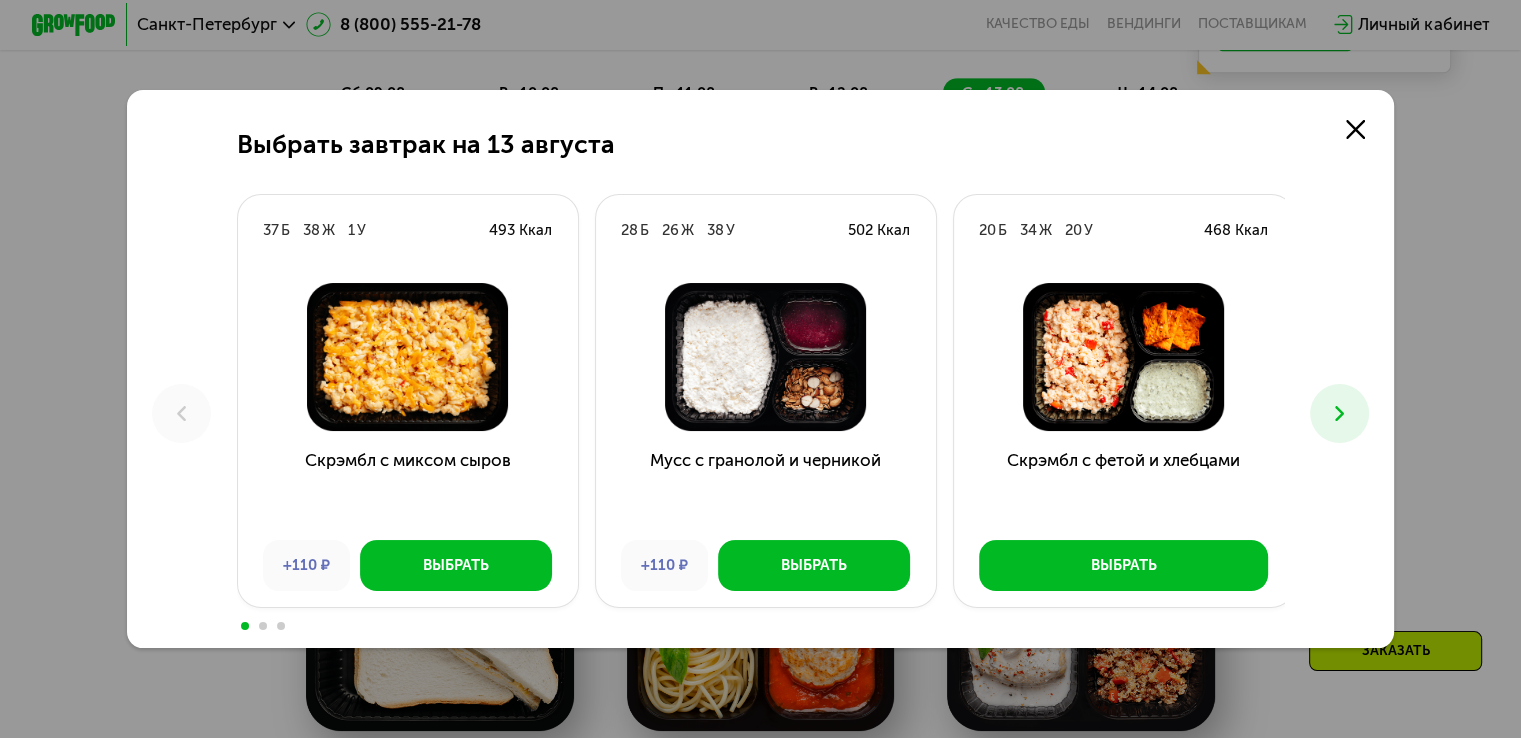 click 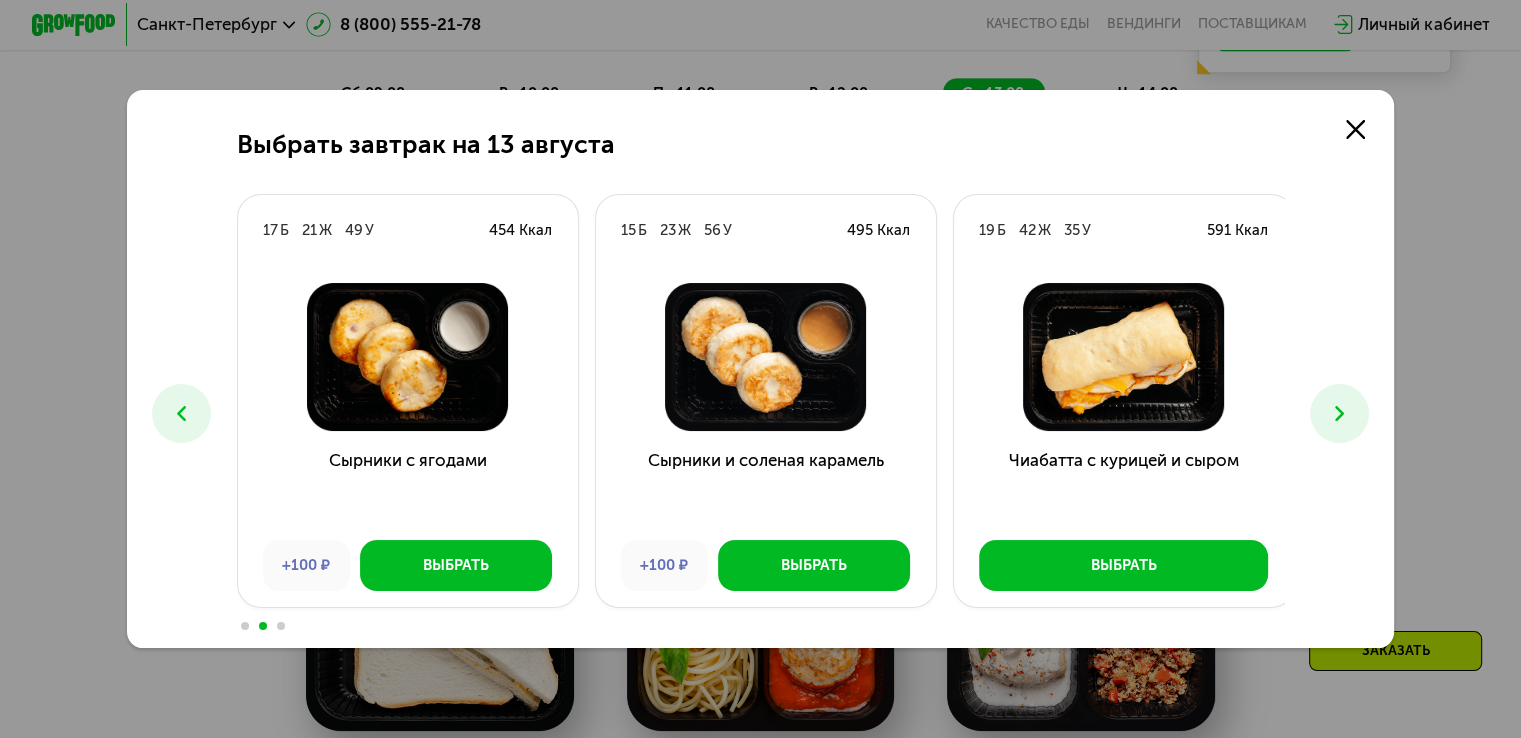 click 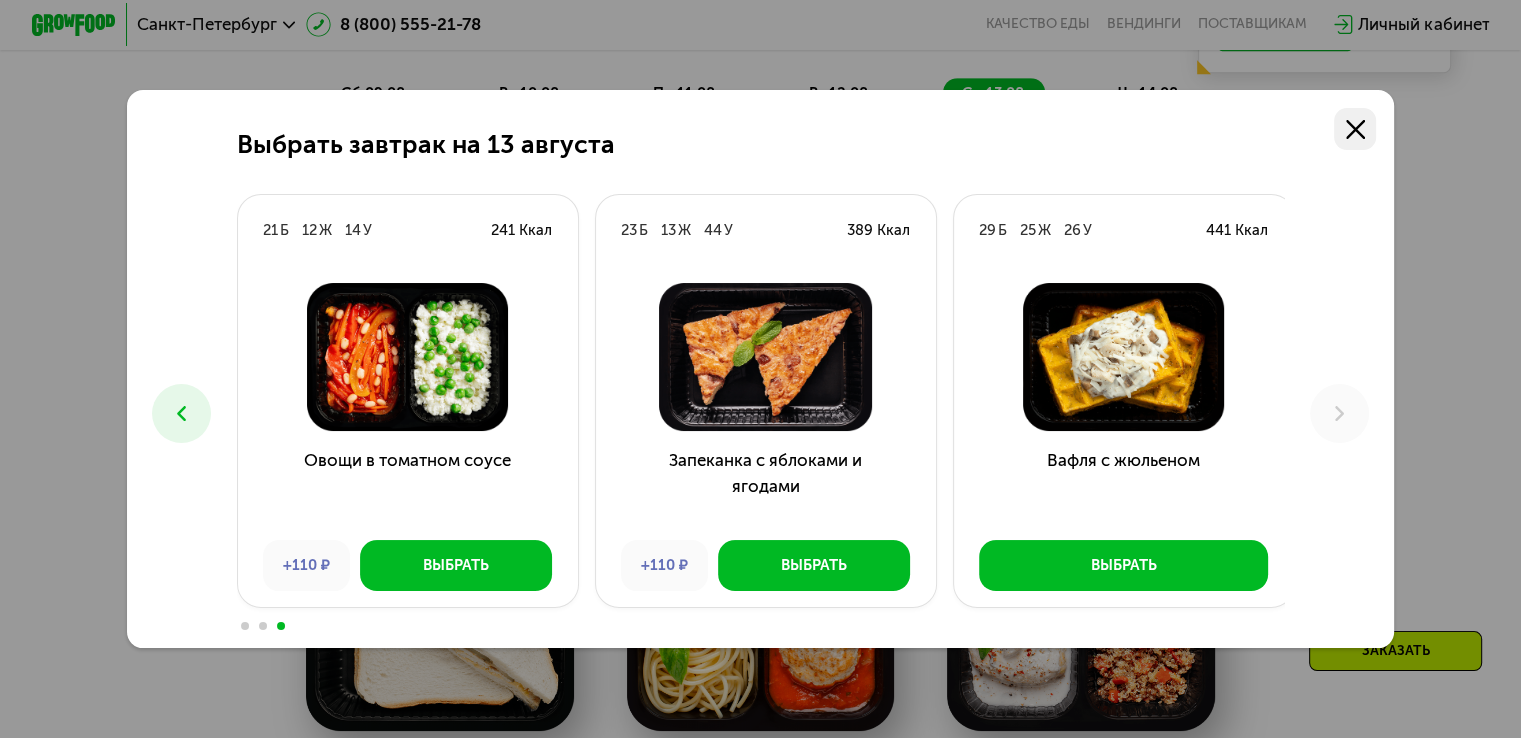 click at bounding box center [1355, 129] 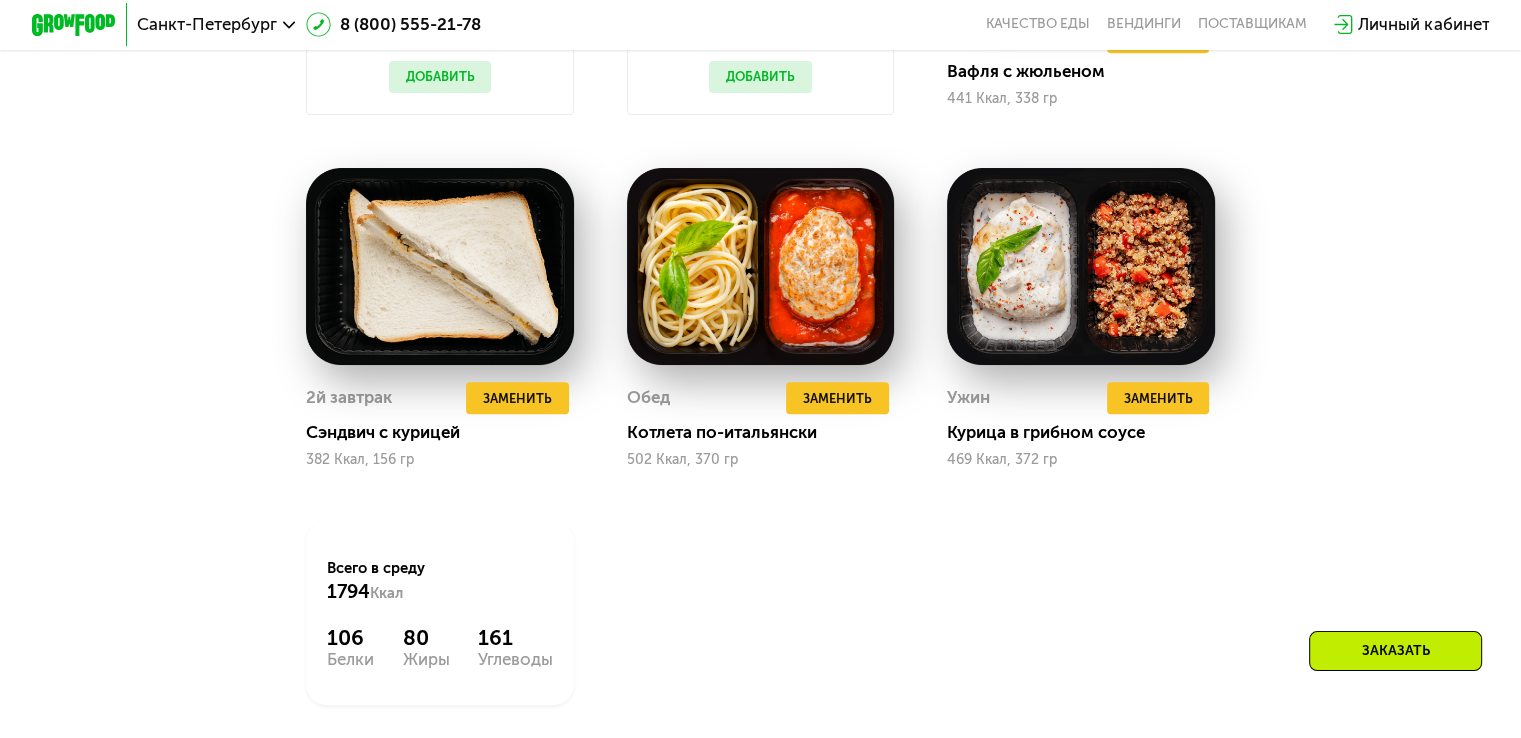 scroll, scrollTop: 1641, scrollLeft: 0, axis: vertical 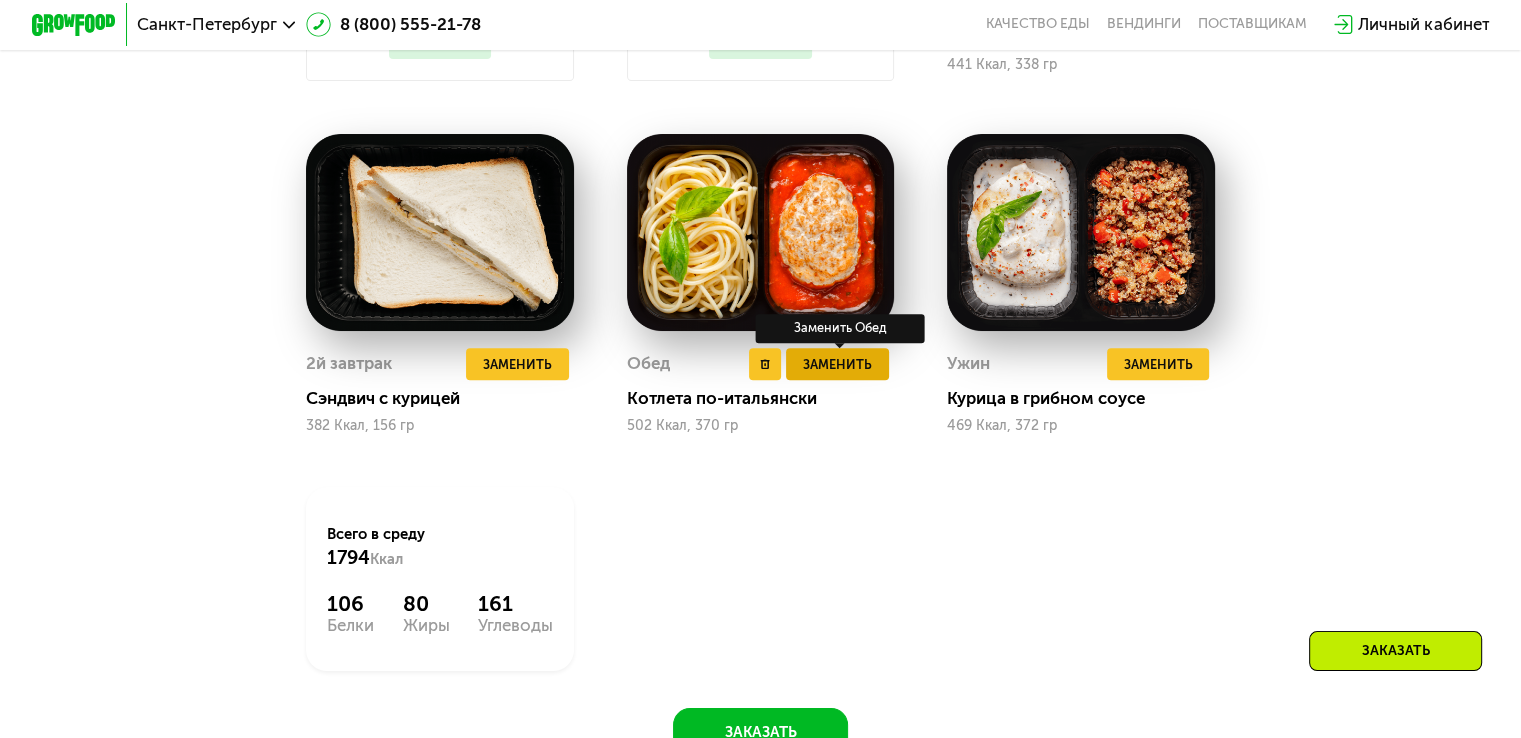 click on "Заменить" at bounding box center (837, 364) 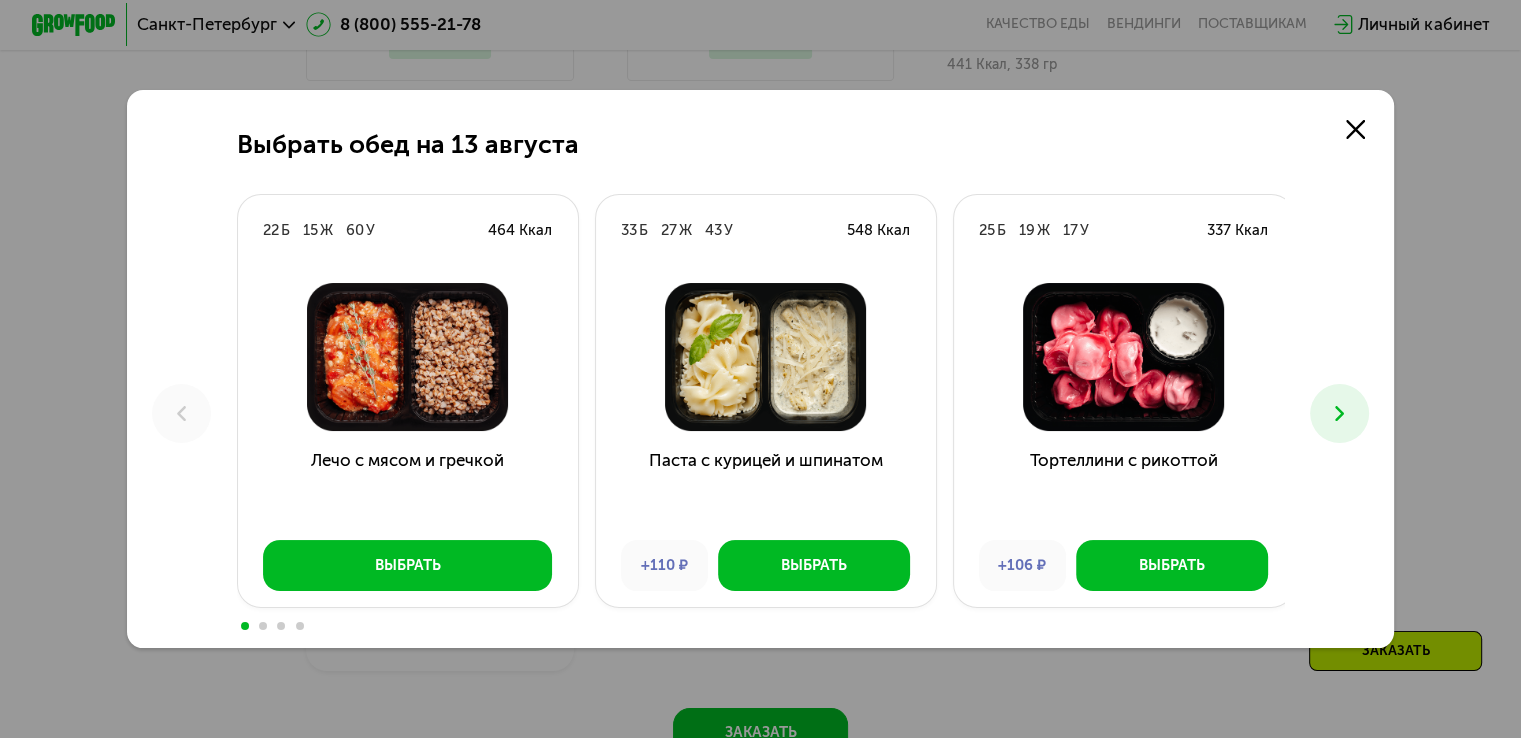 click 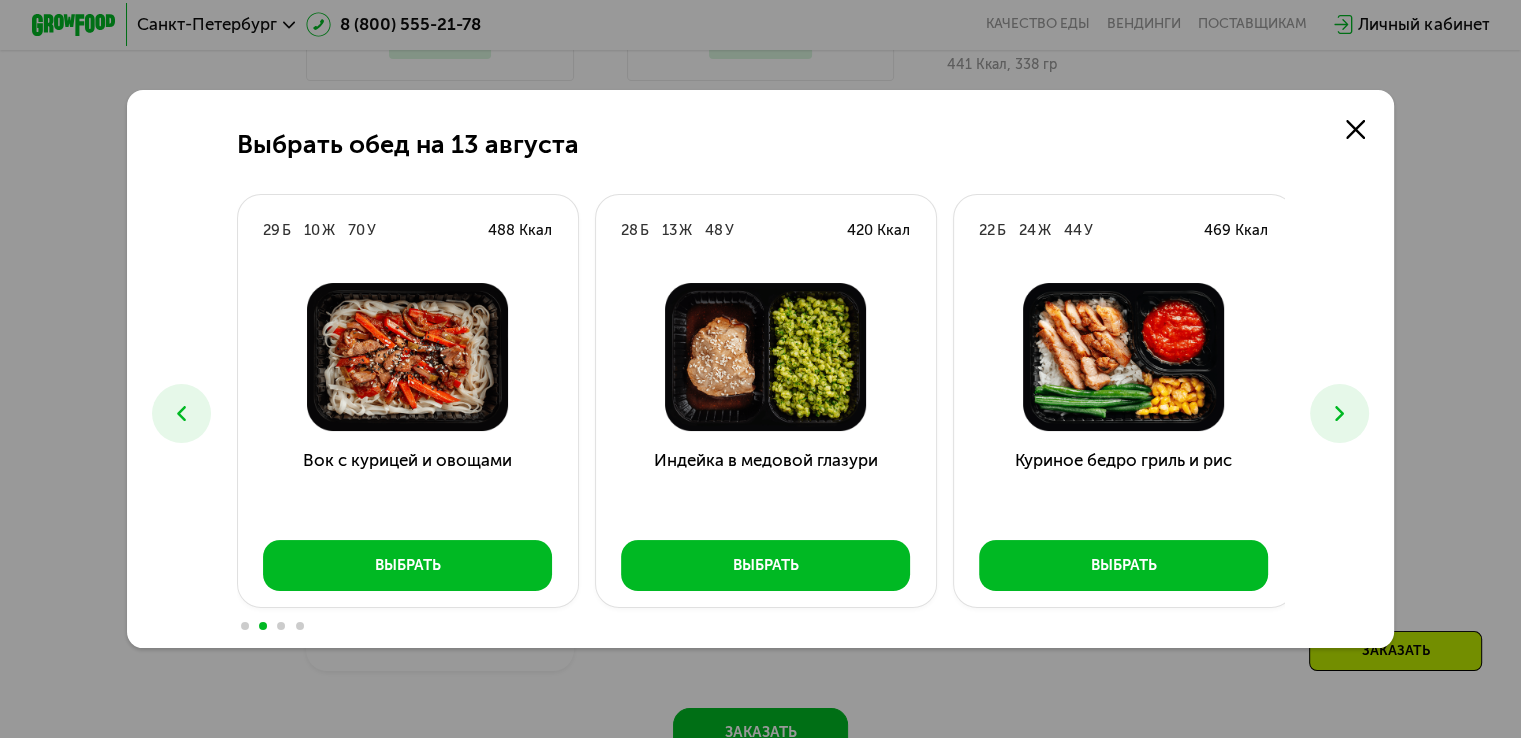 click 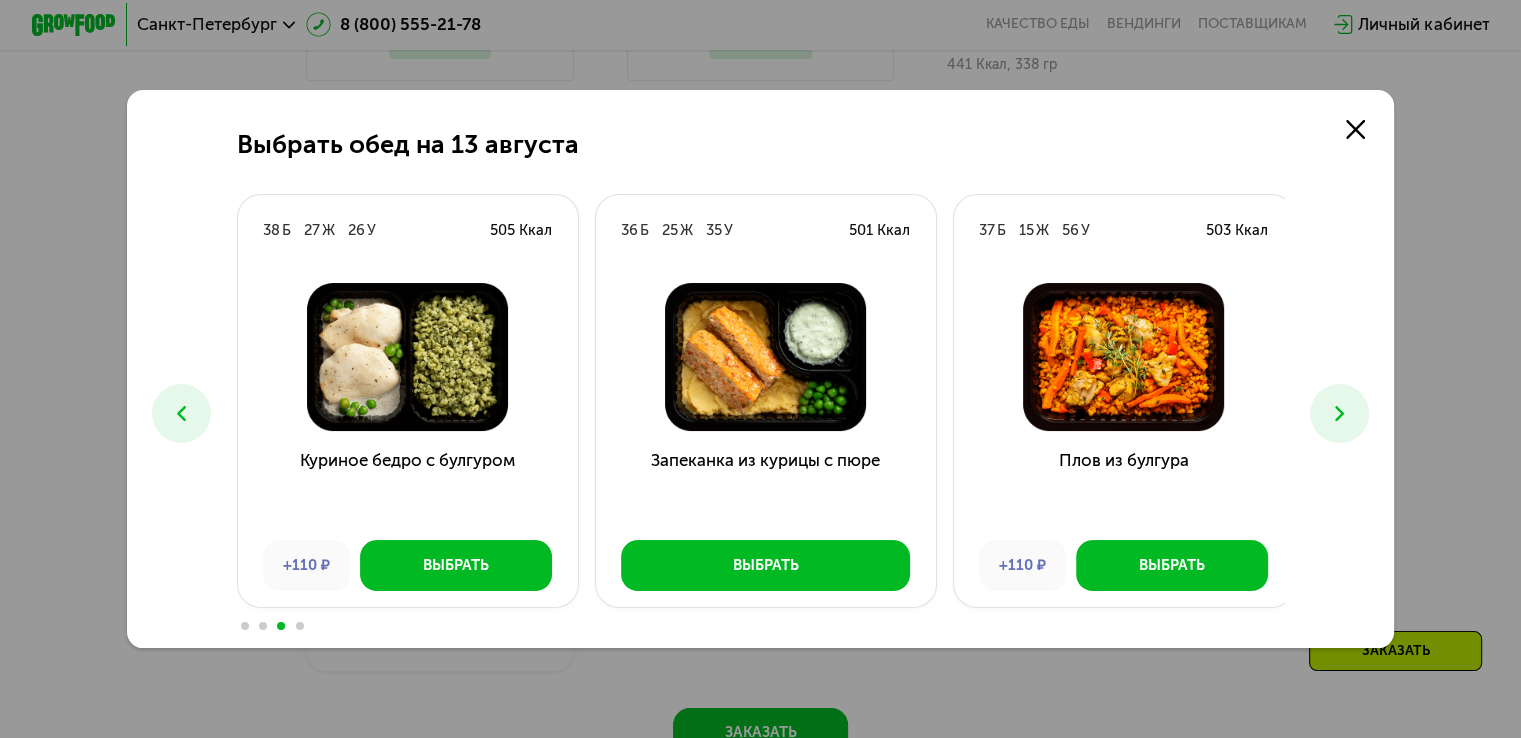 click 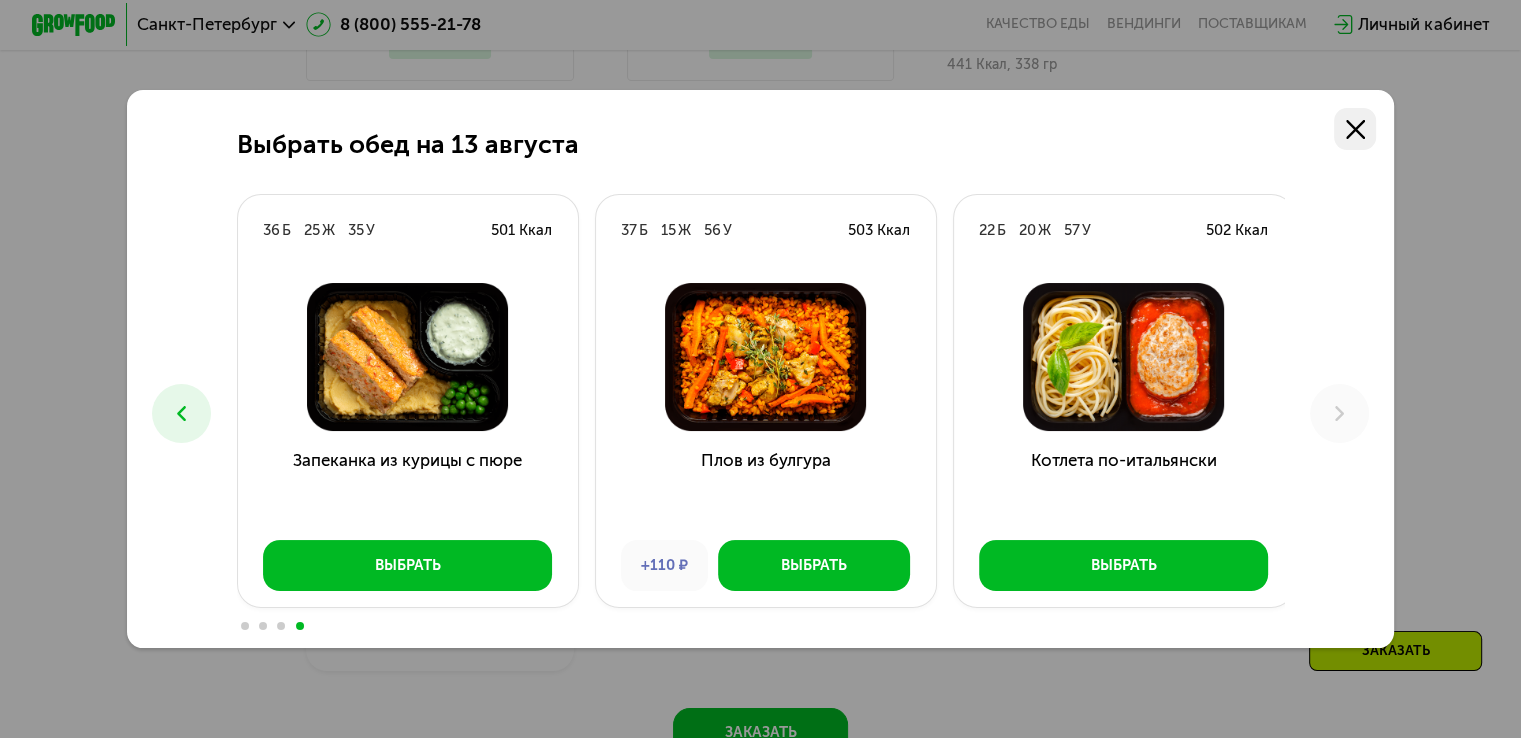 click at bounding box center (1355, 129) 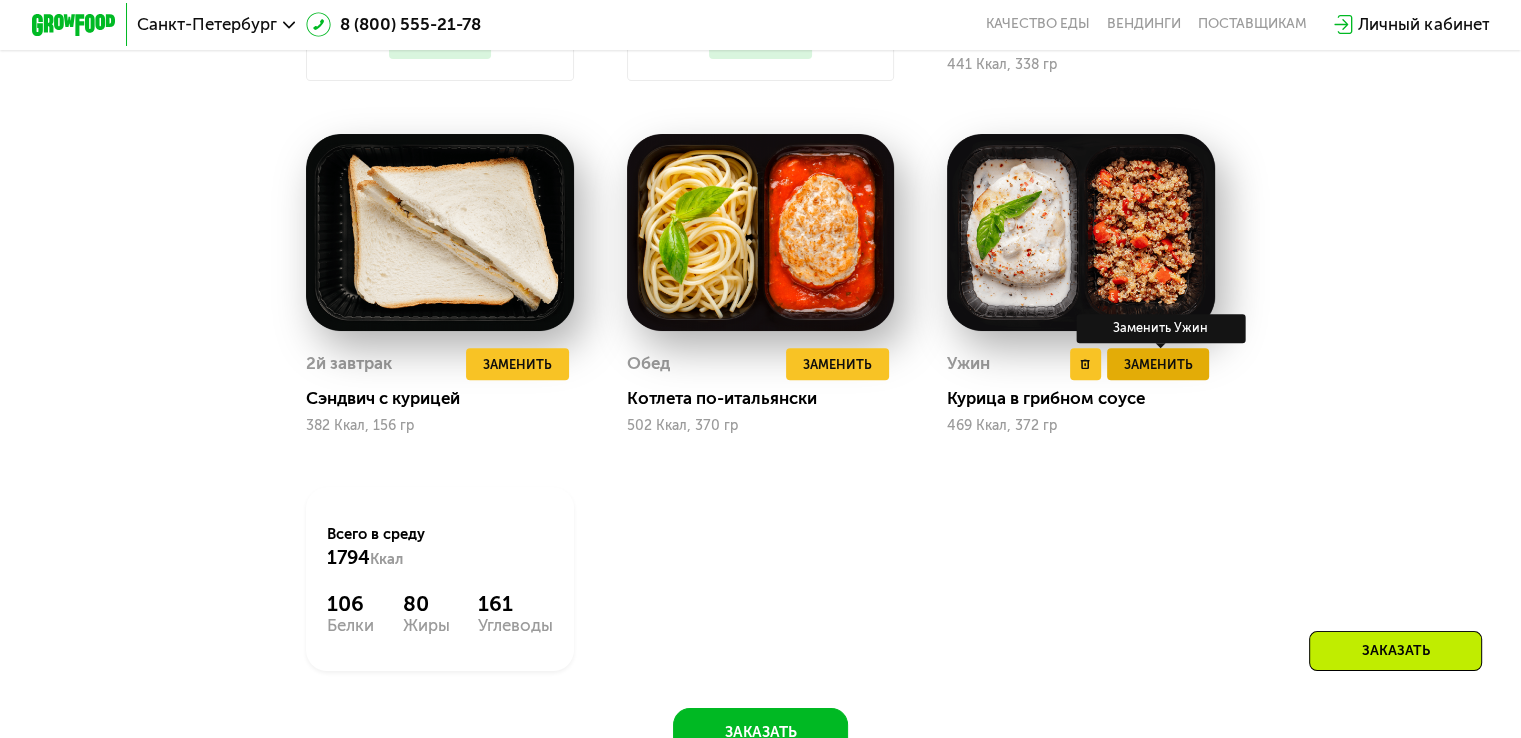 click on "Заменить" at bounding box center [1157, 364] 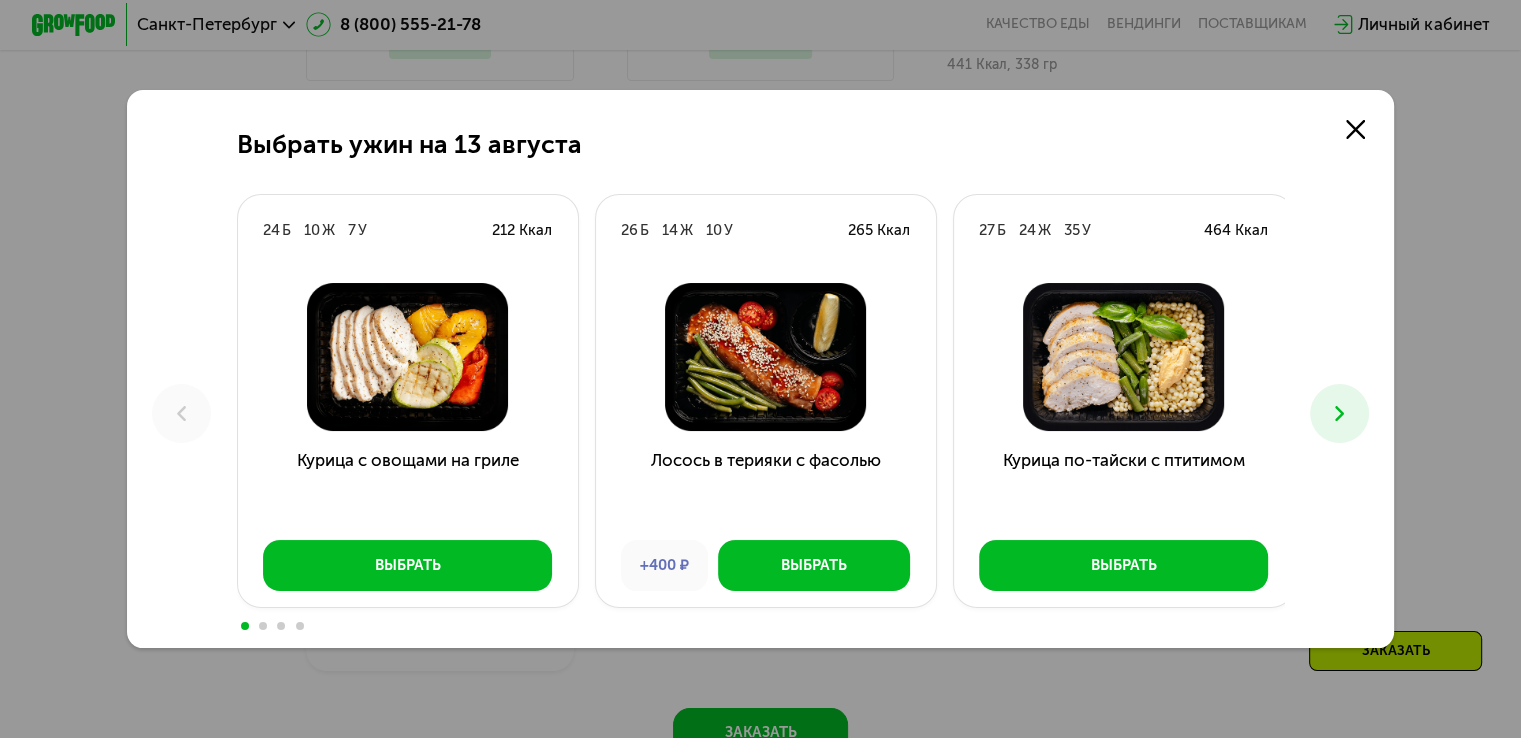 click 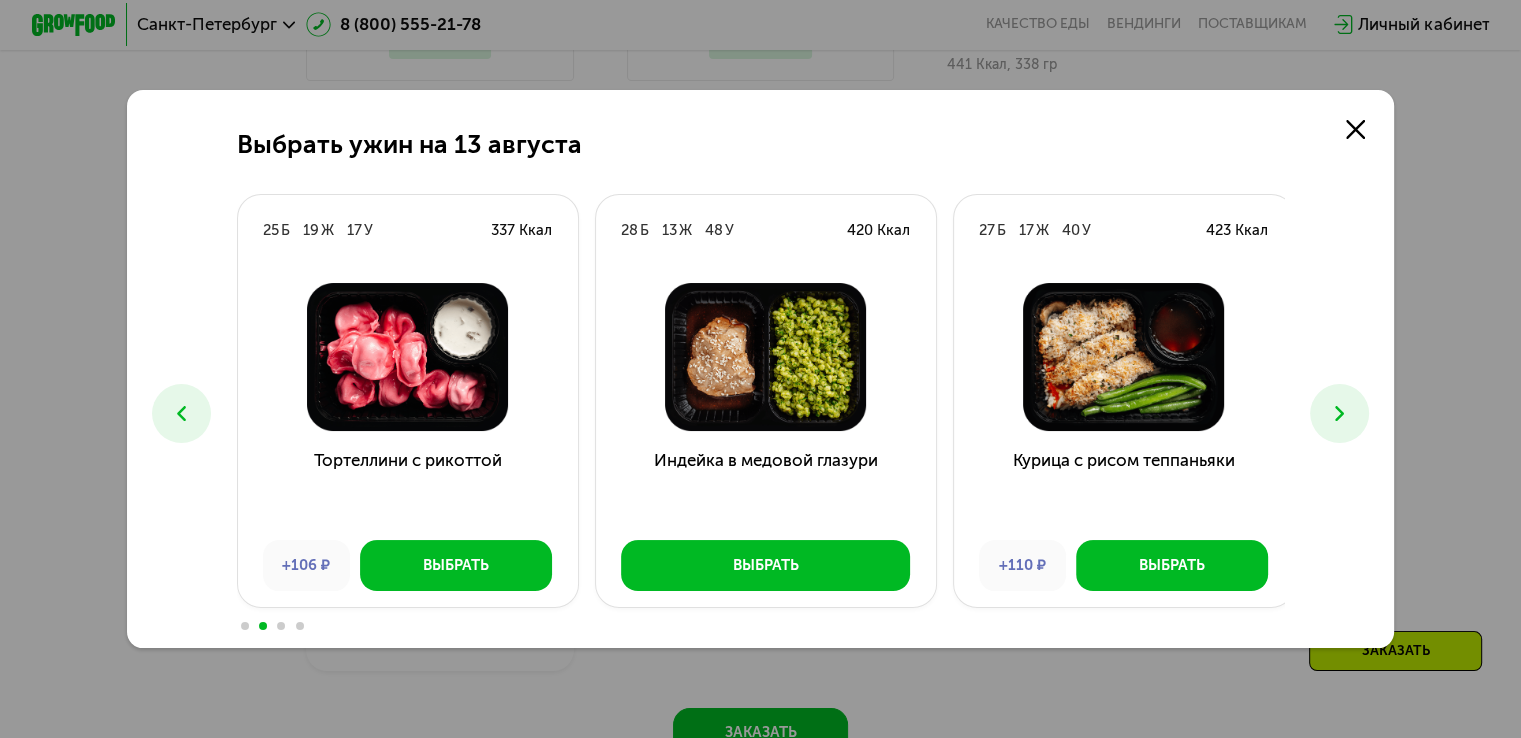 click 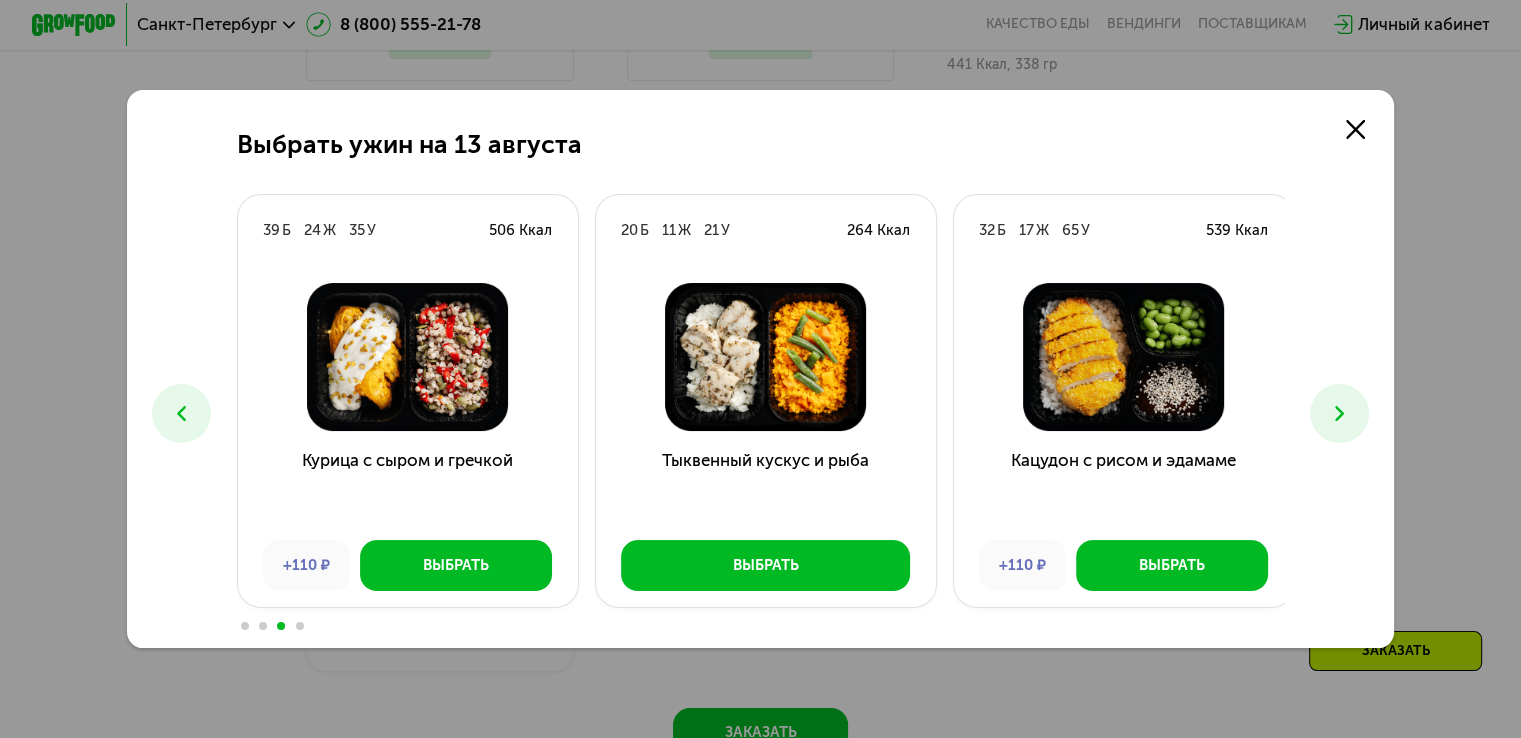 click 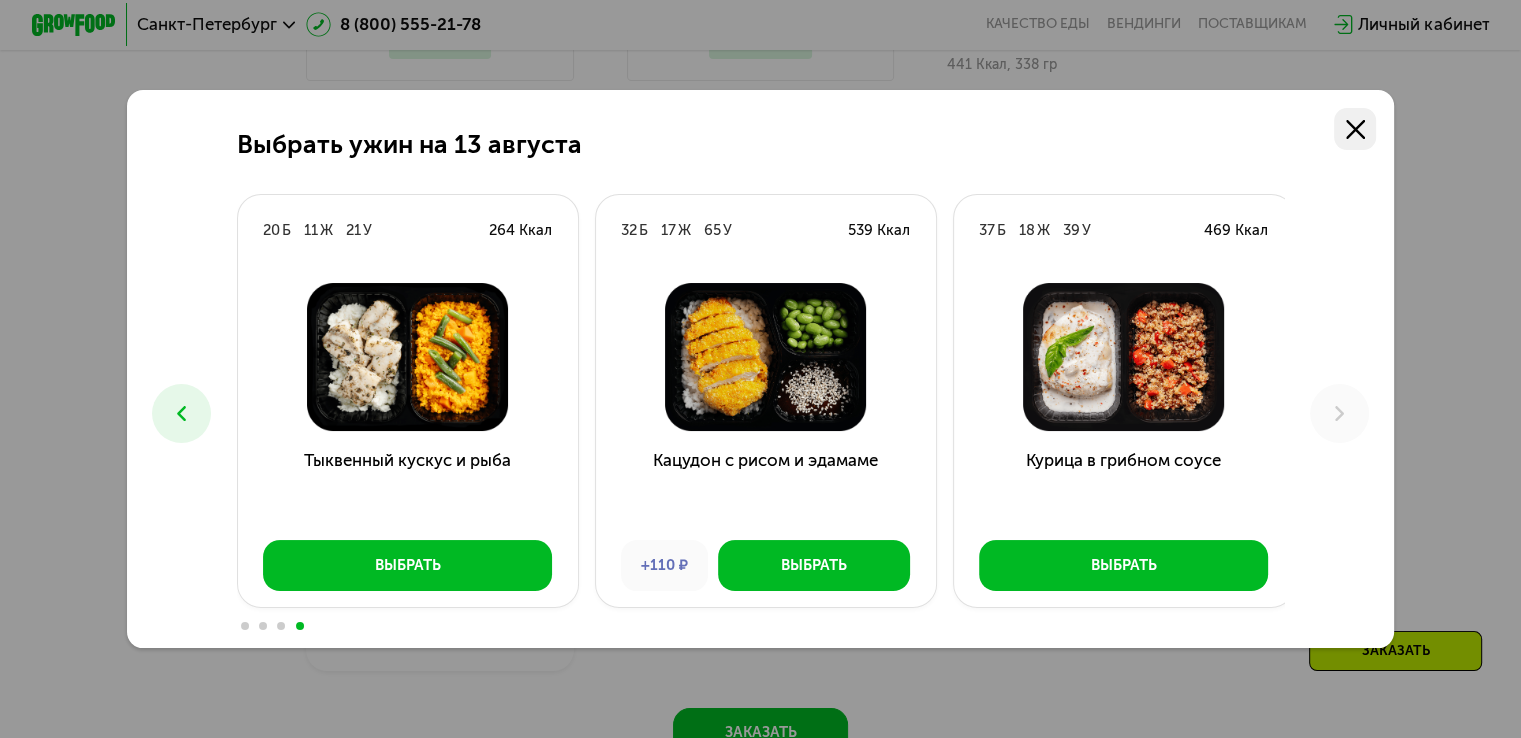 click 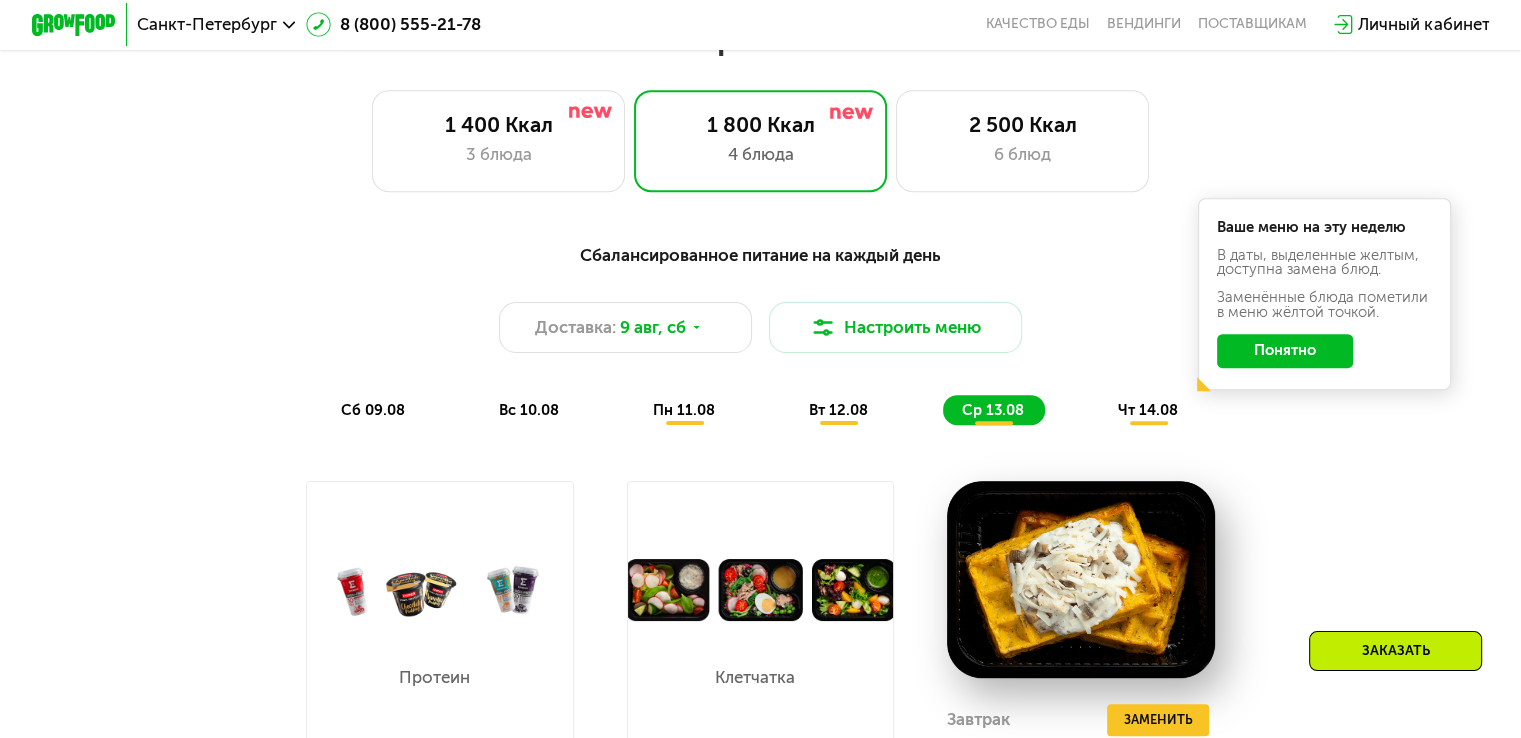 scroll, scrollTop: 841, scrollLeft: 0, axis: vertical 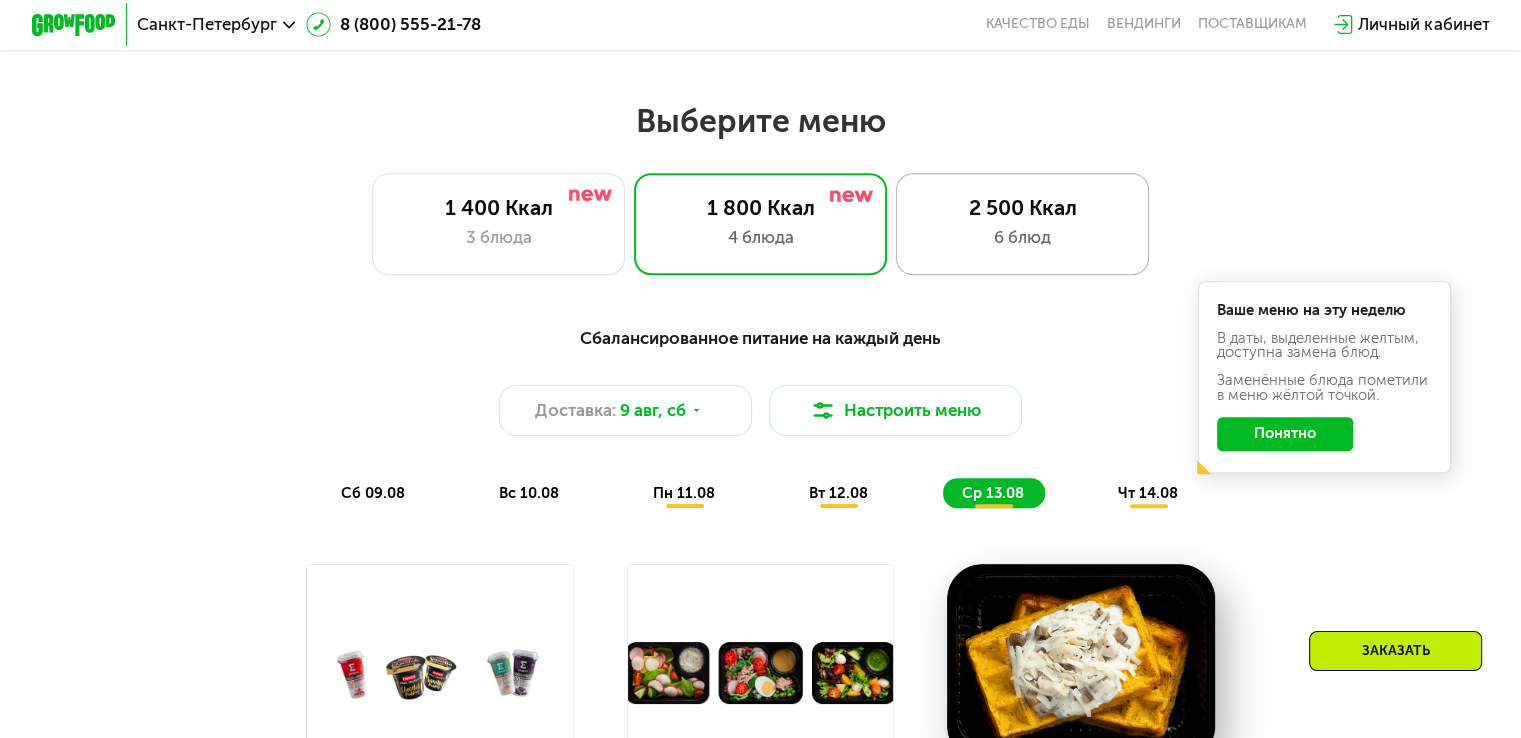 click on "6 блюд" at bounding box center [1022, 237] 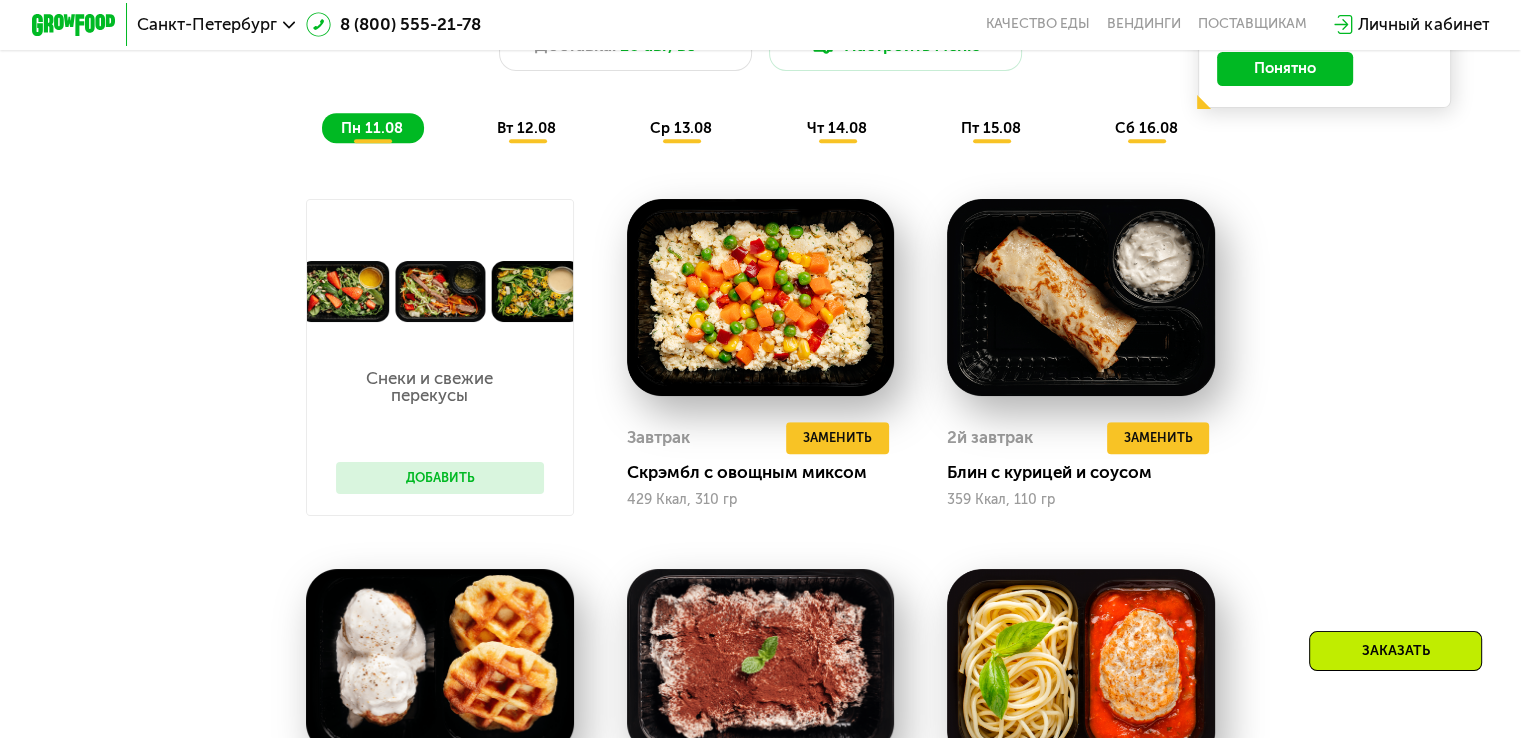 scroll, scrollTop: 1241, scrollLeft: 0, axis: vertical 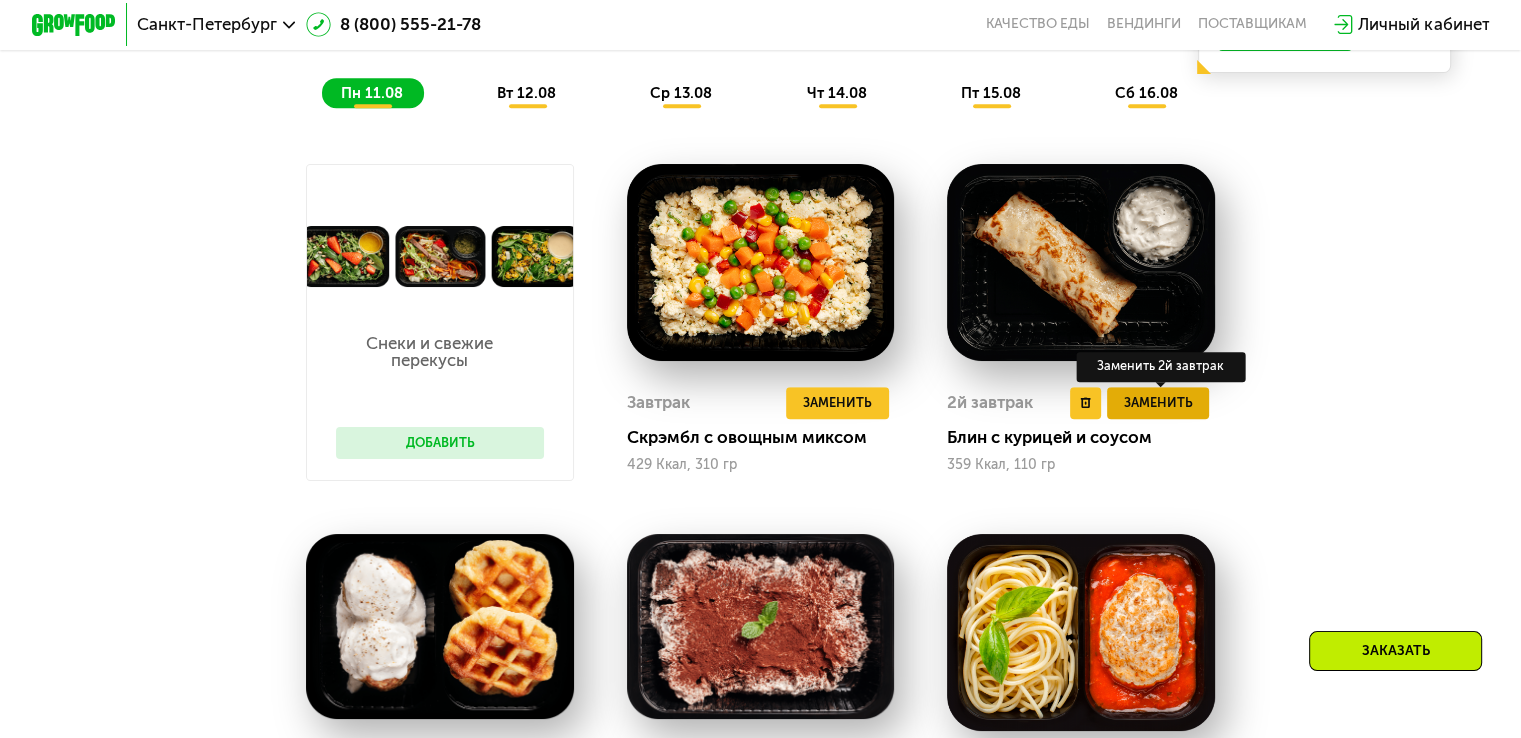 click on "Заменить" at bounding box center [1158, 403] 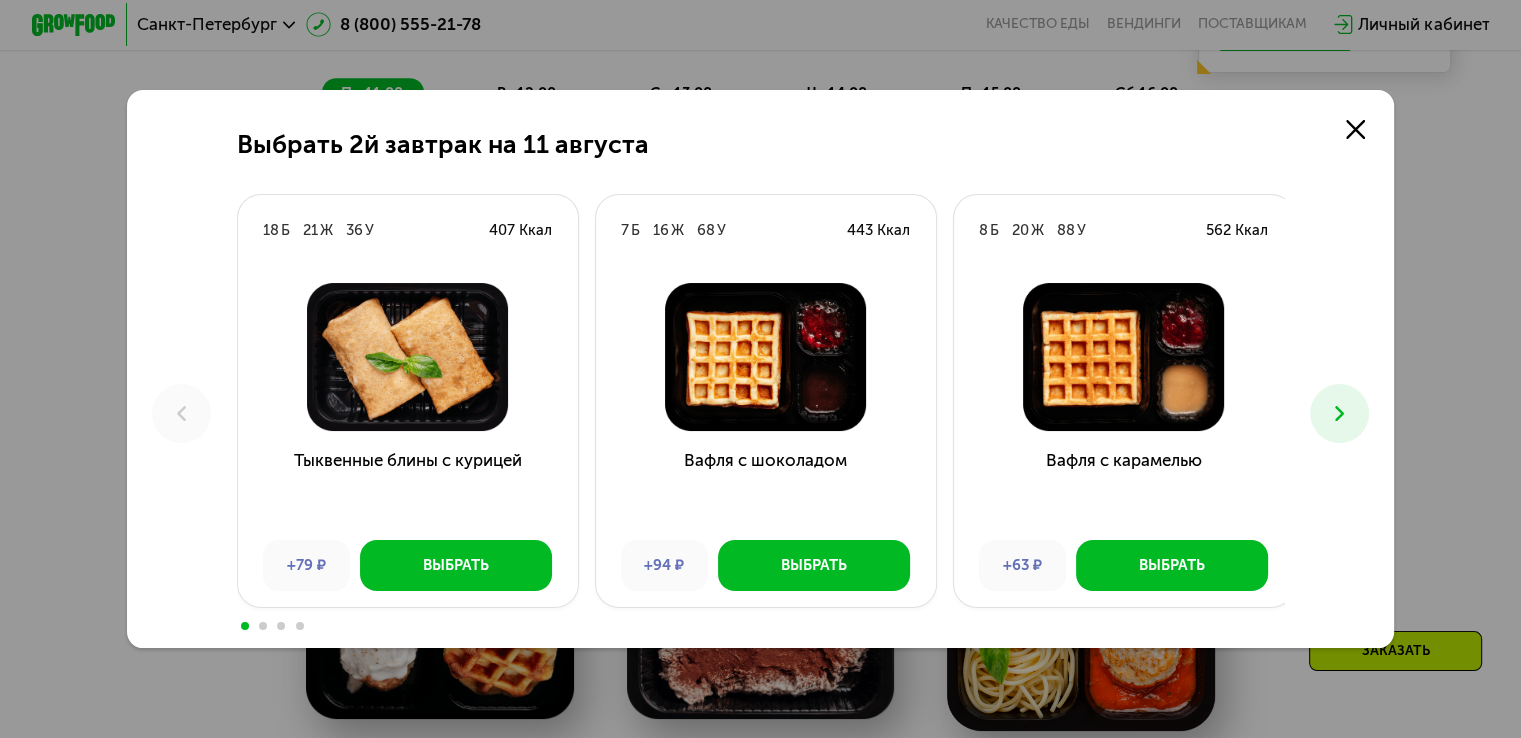 click 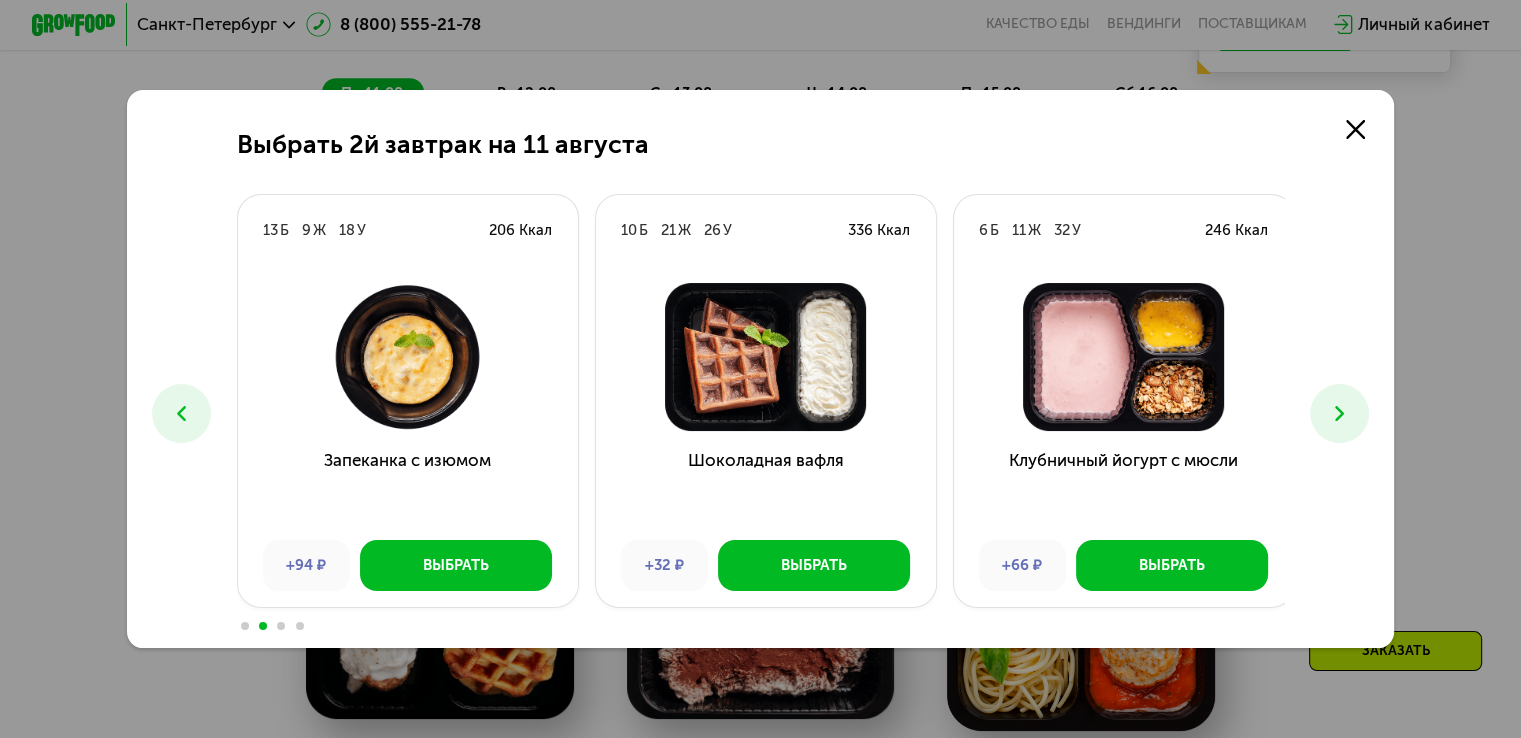 click 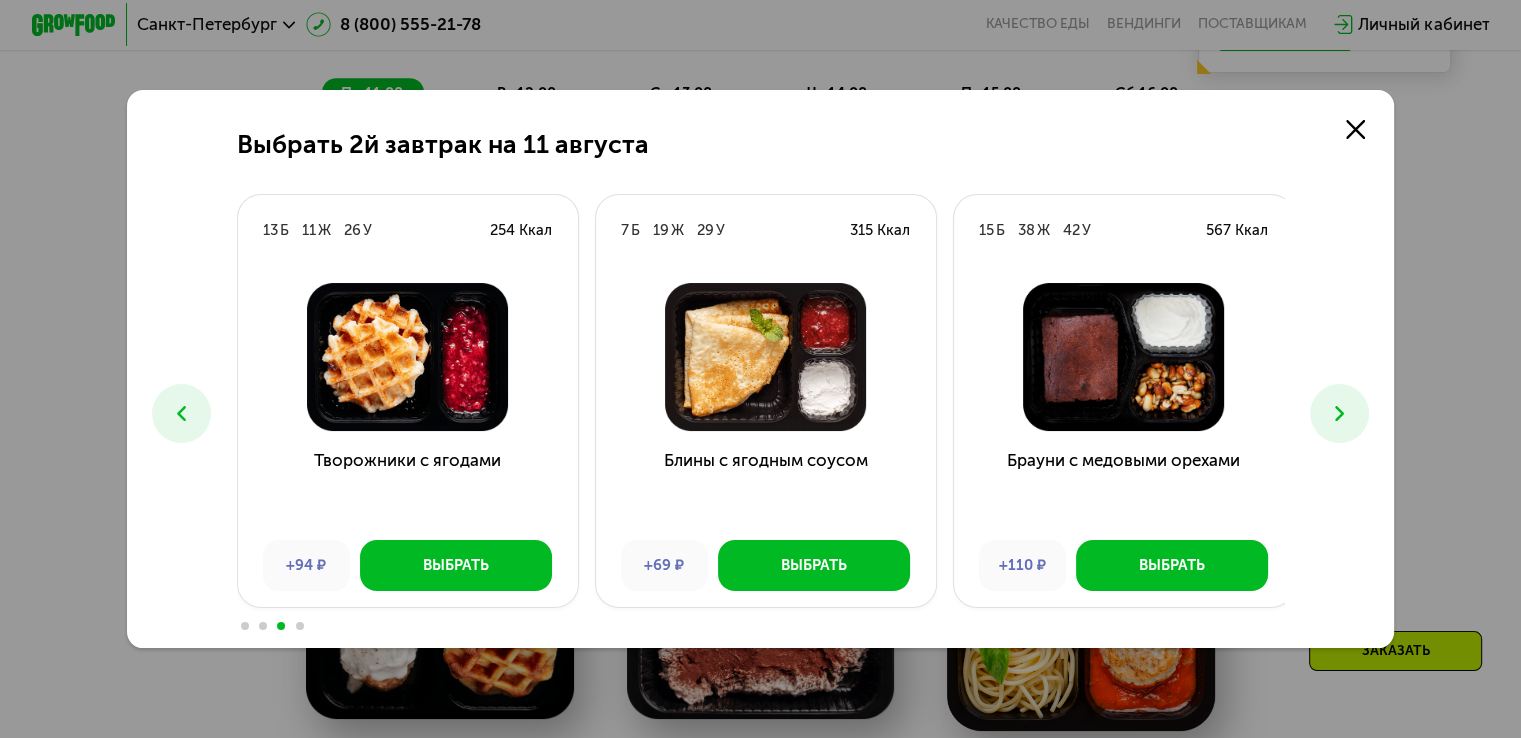 click 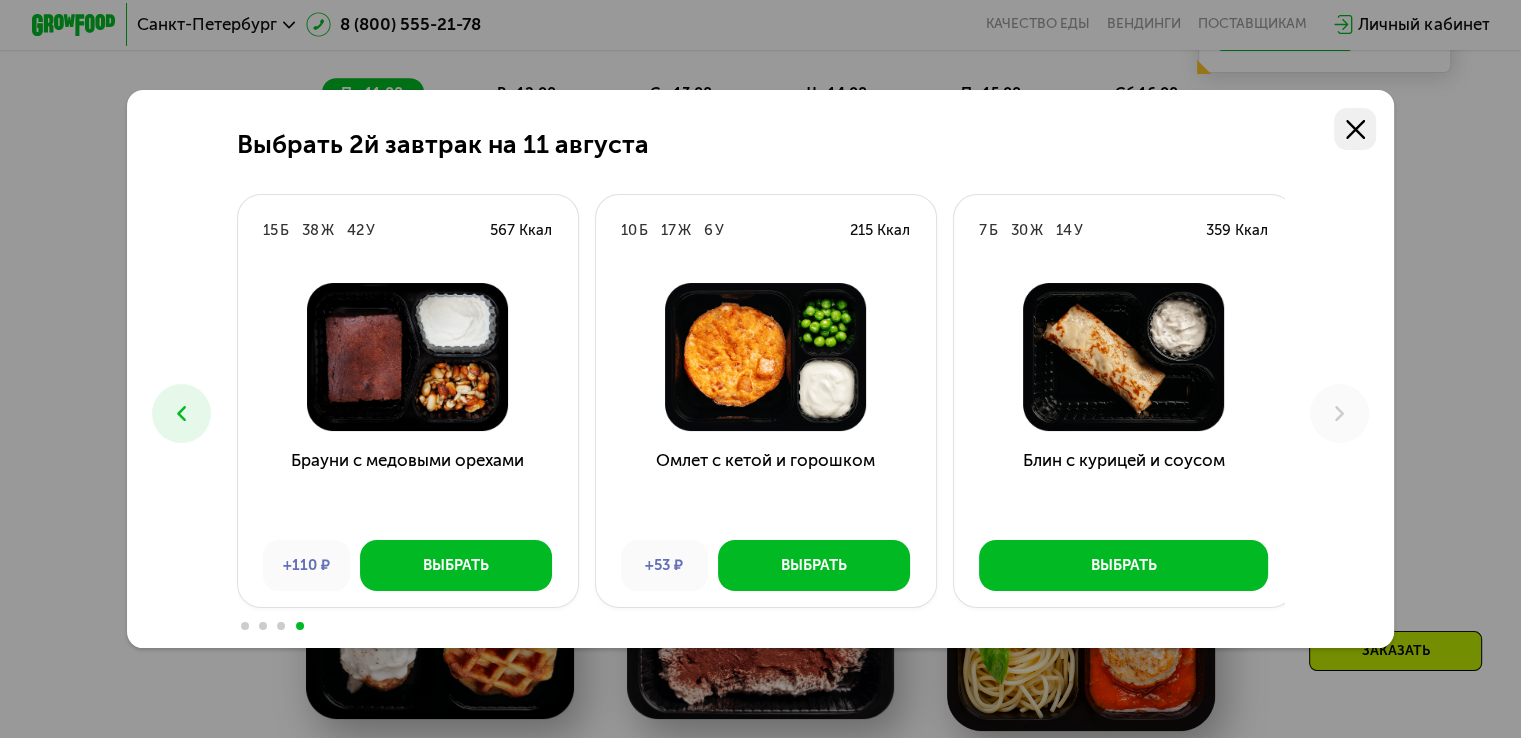 click 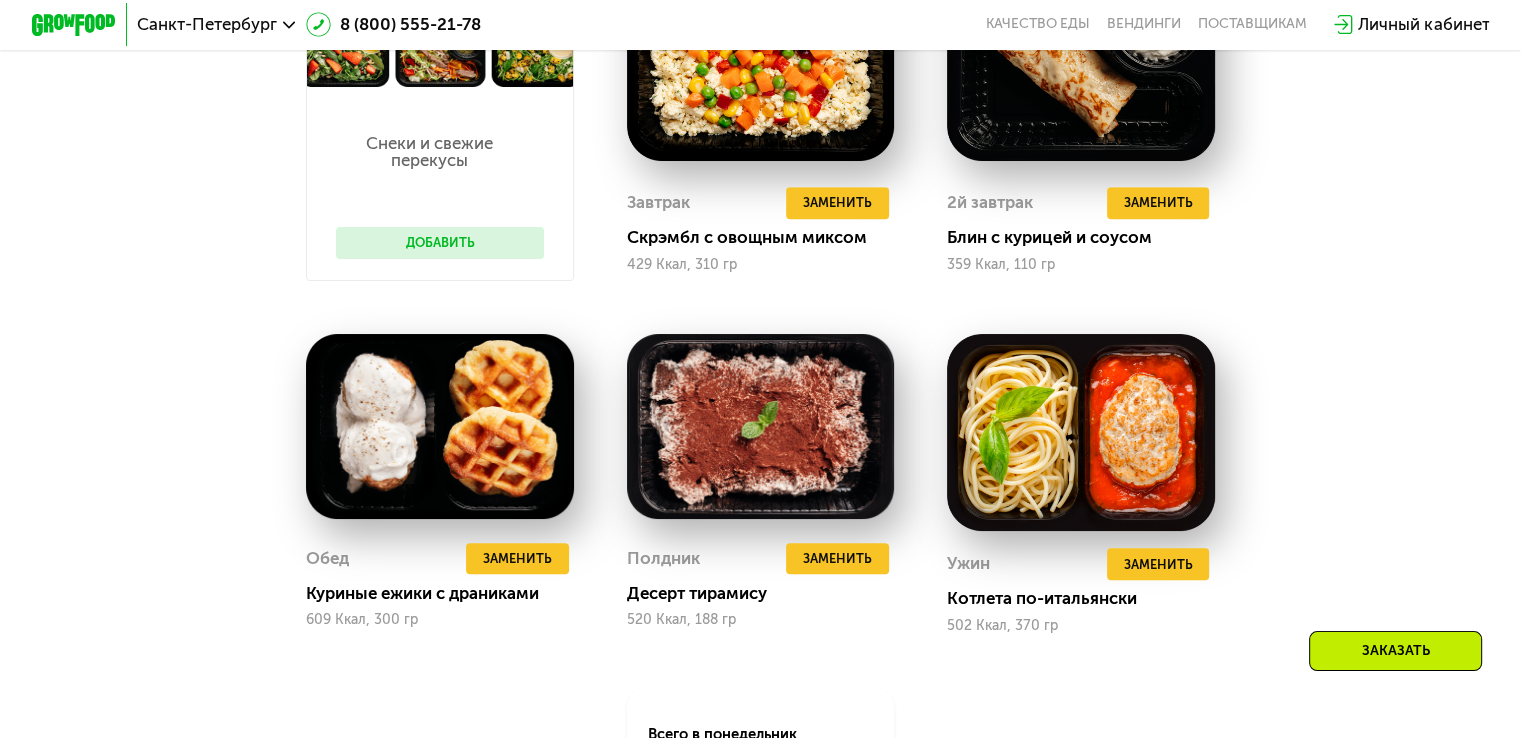 scroll, scrollTop: 1541, scrollLeft: 0, axis: vertical 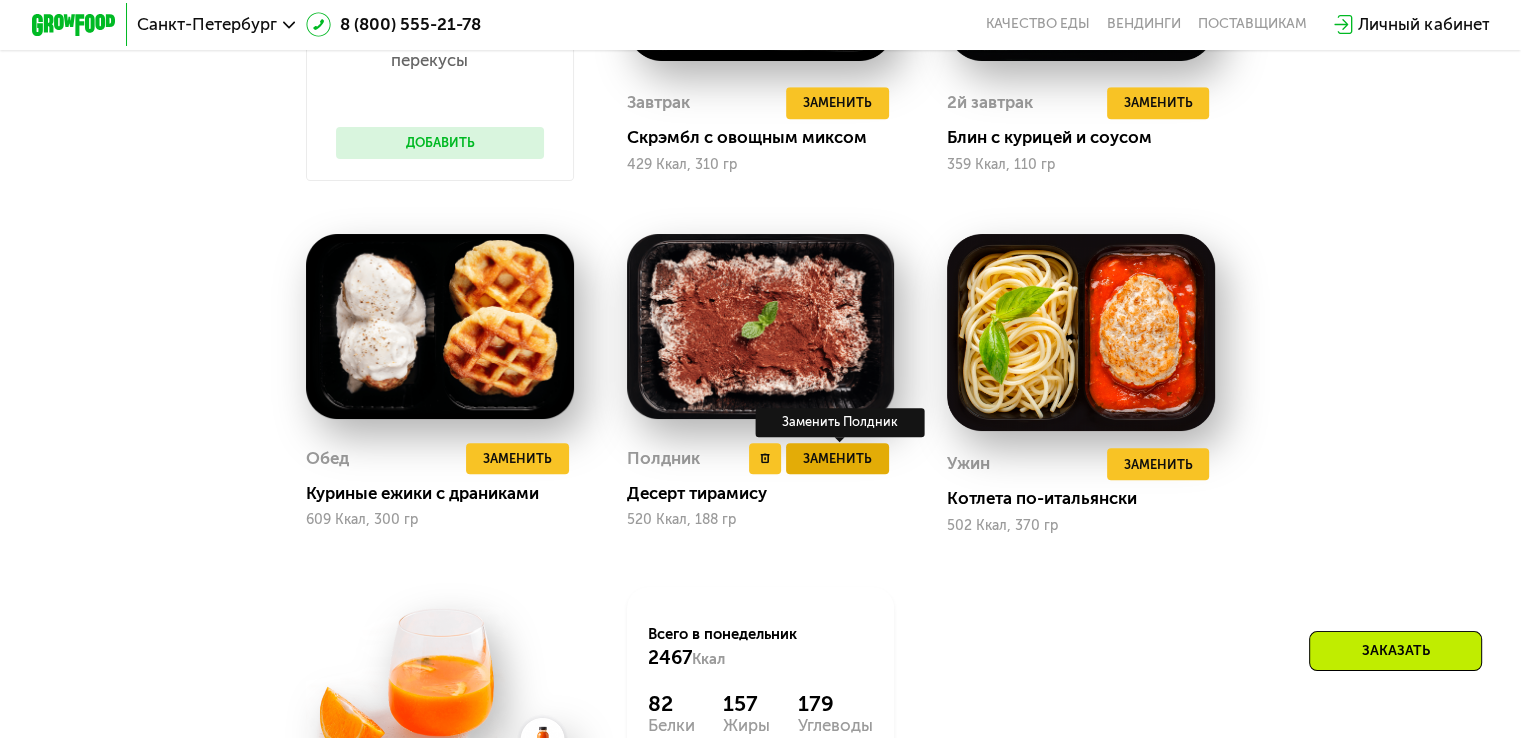click on "Заменить" at bounding box center (837, 458) 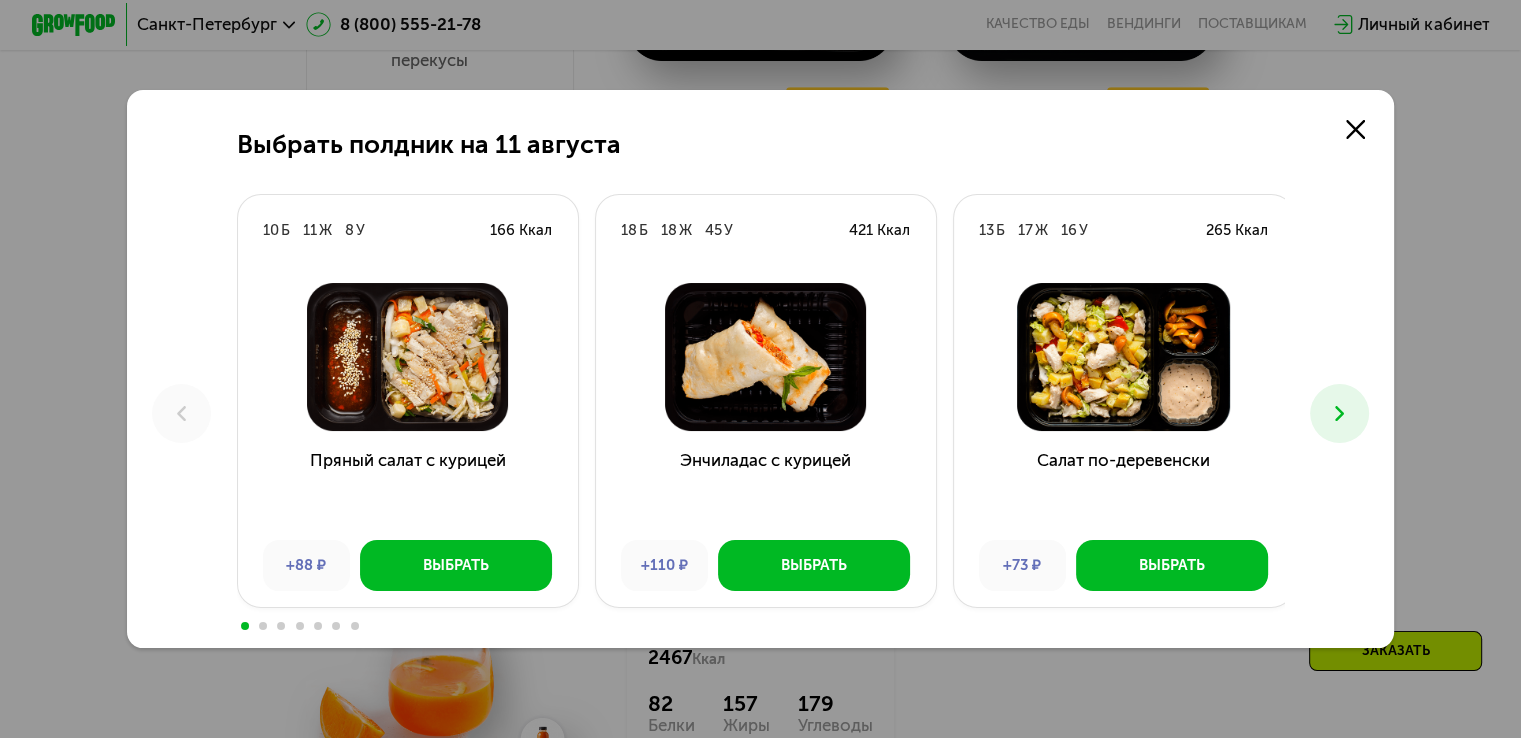 click at bounding box center (1339, 413) 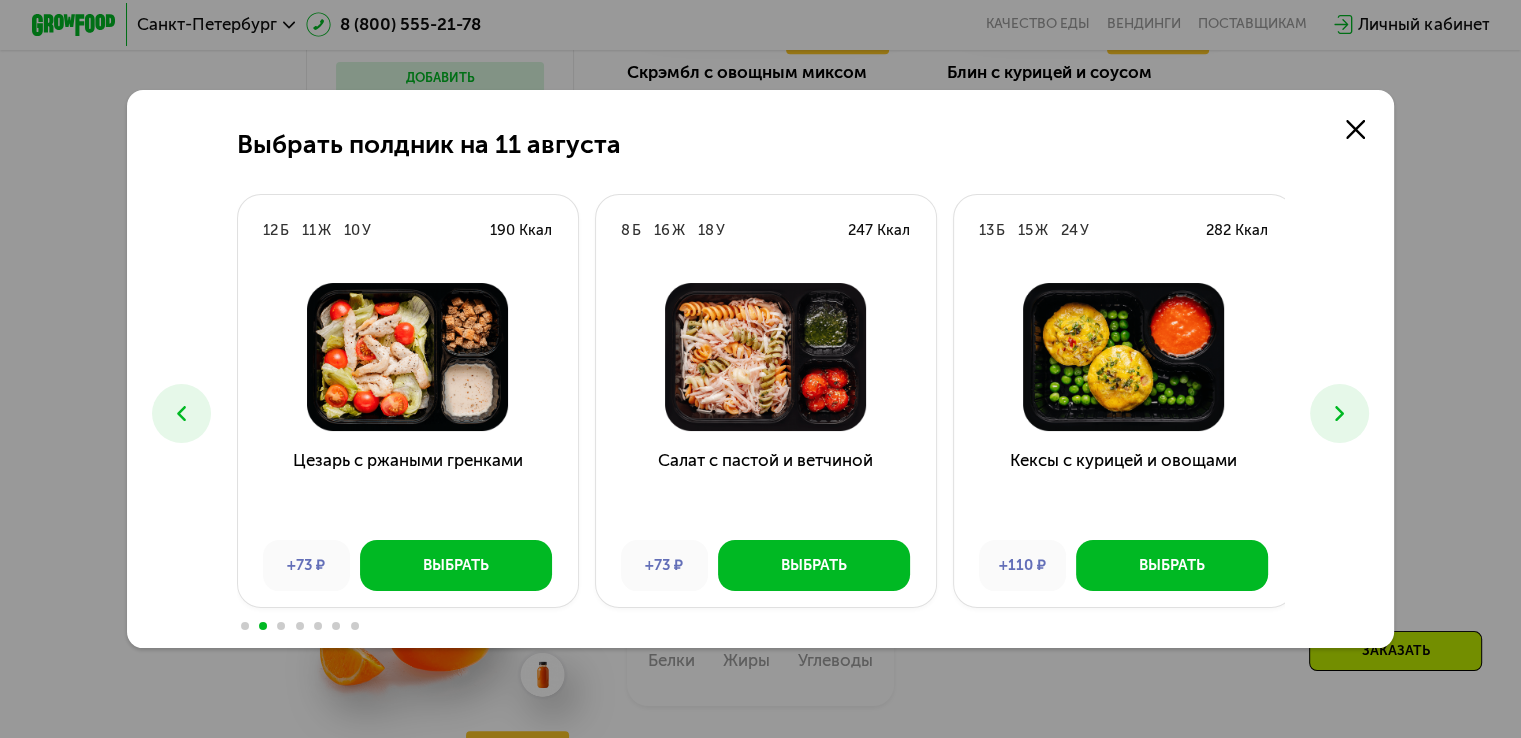 scroll, scrollTop: 1641, scrollLeft: 0, axis: vertical 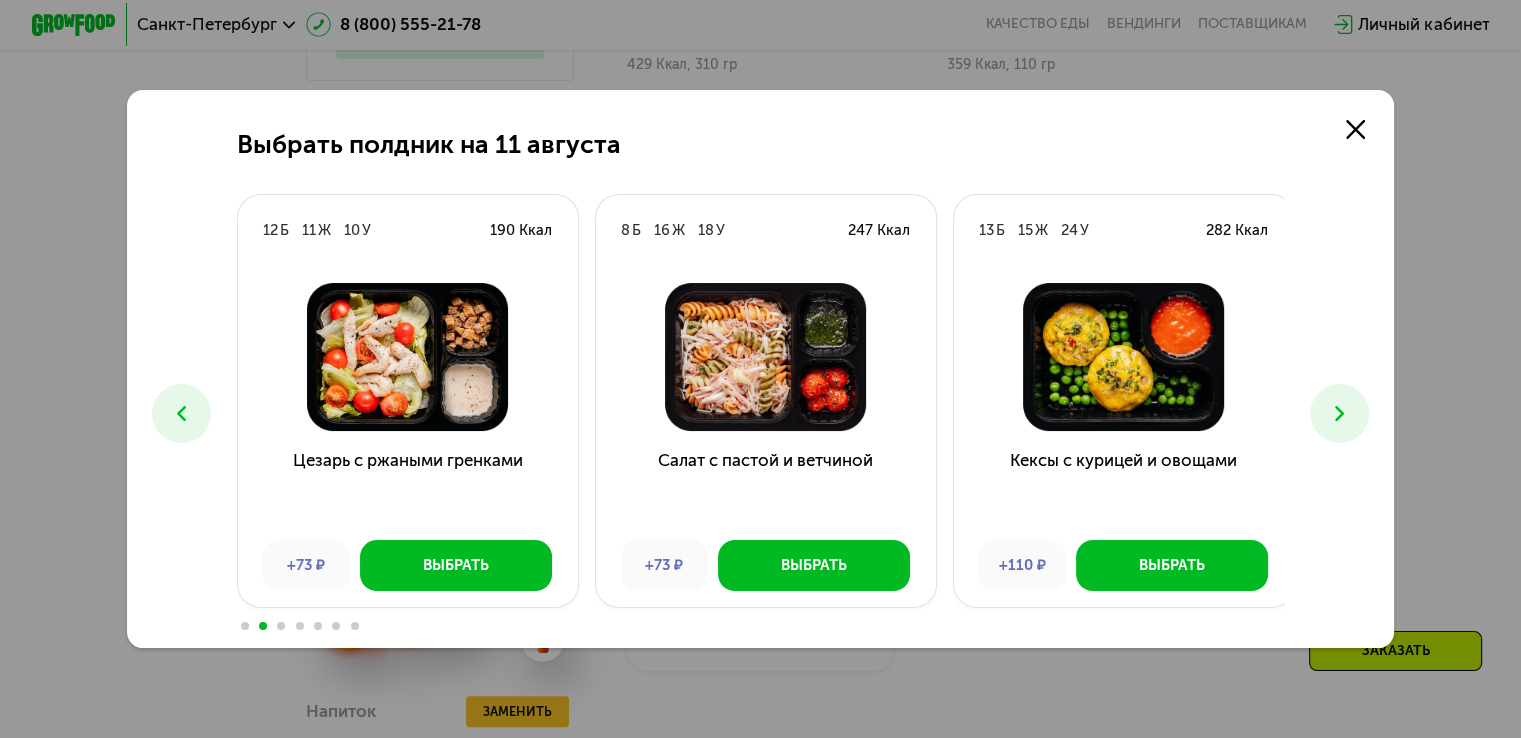 click 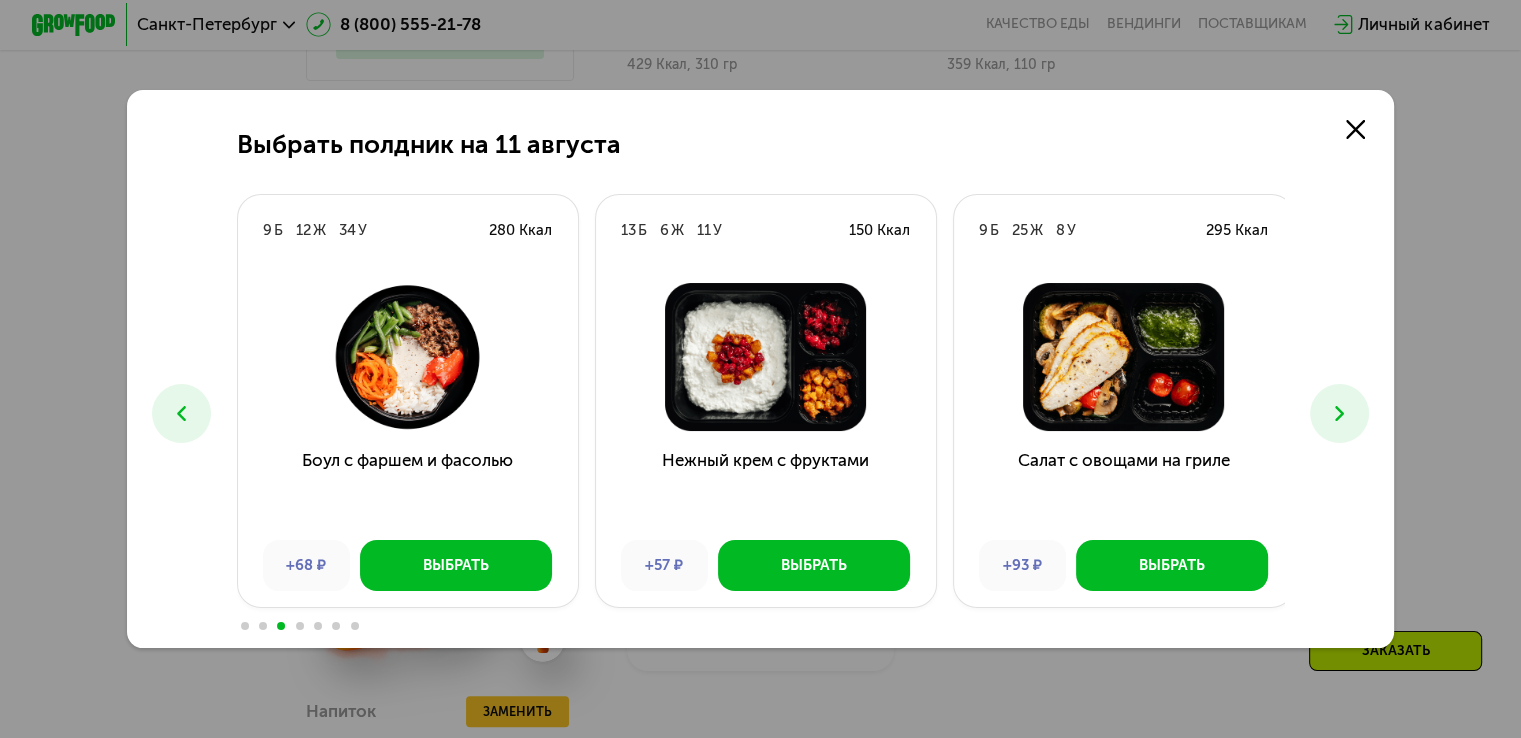 click 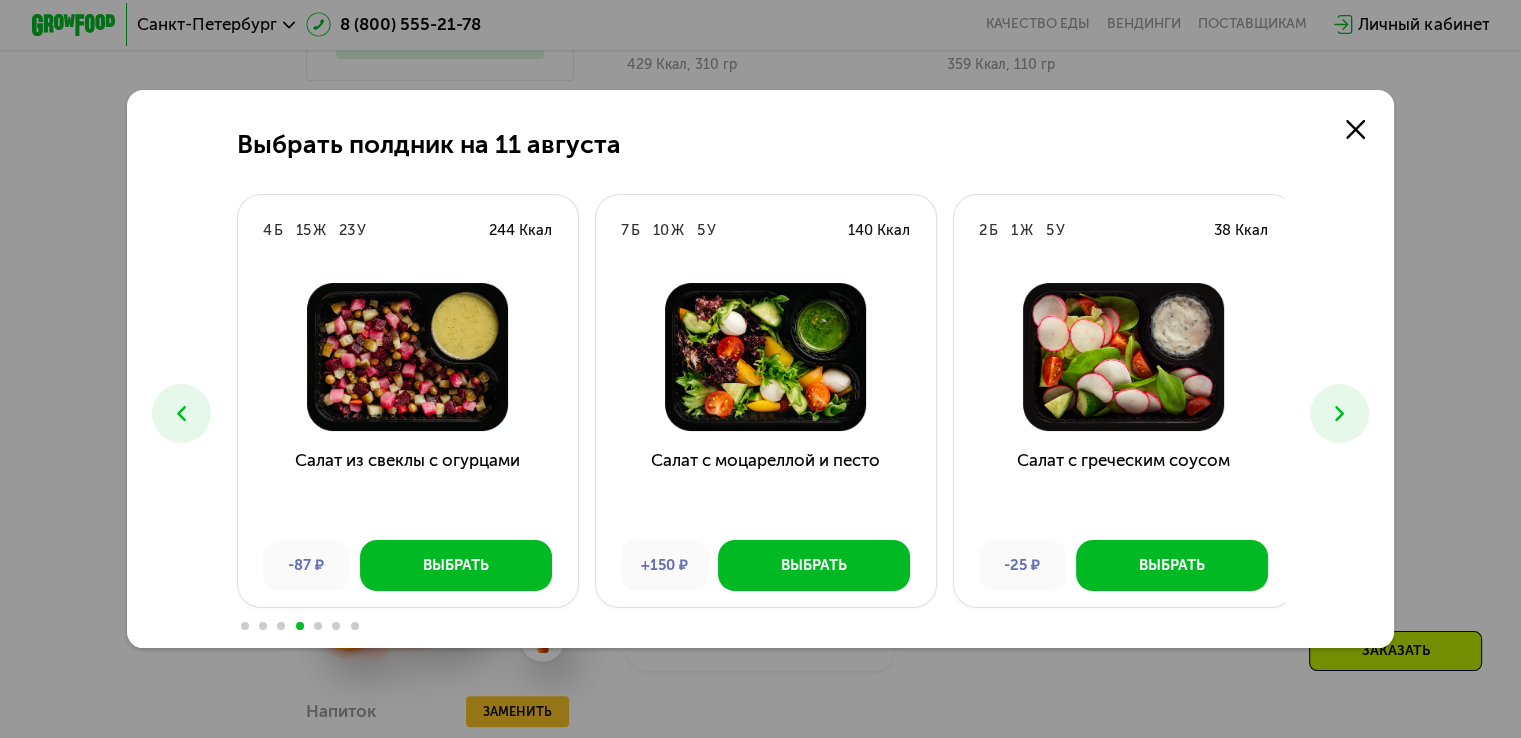 click 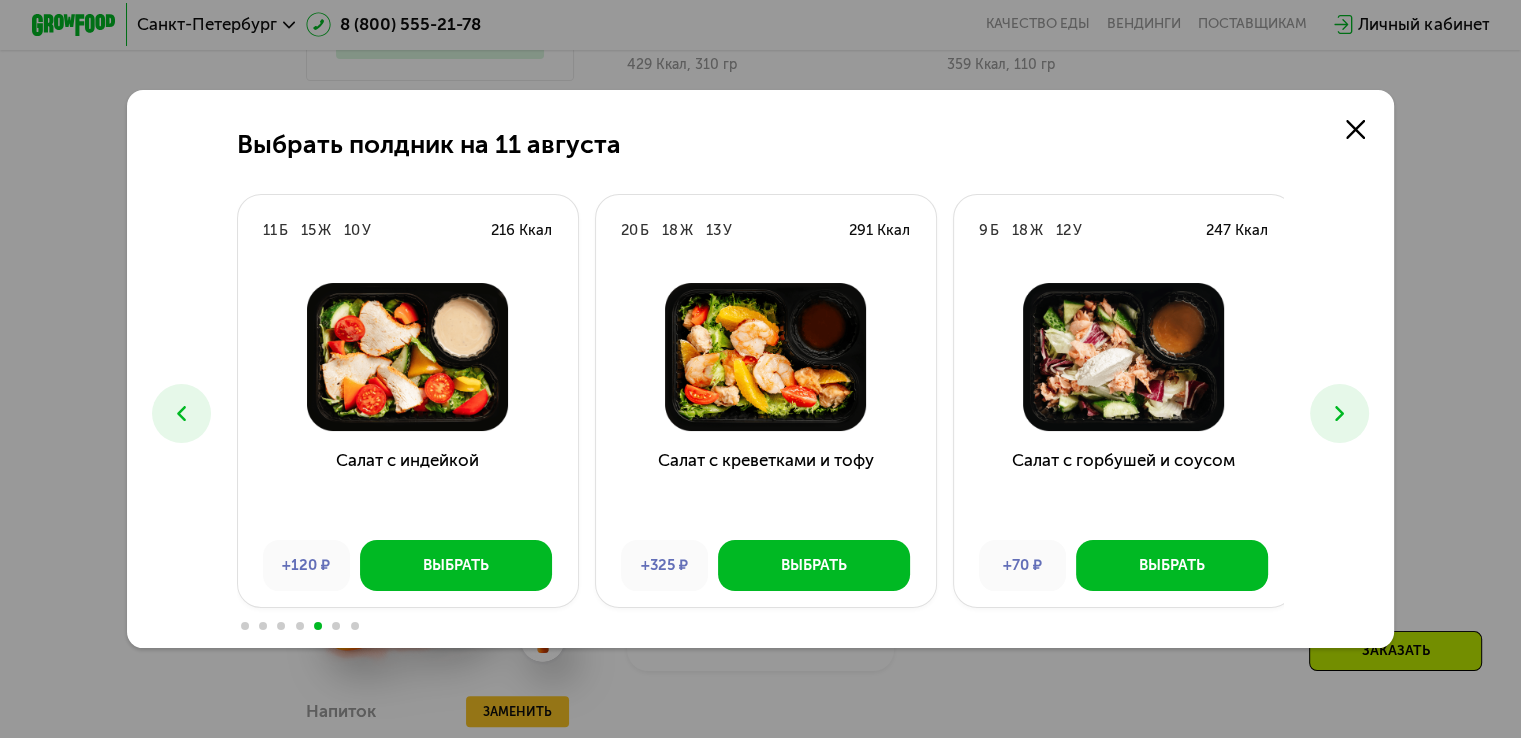 click 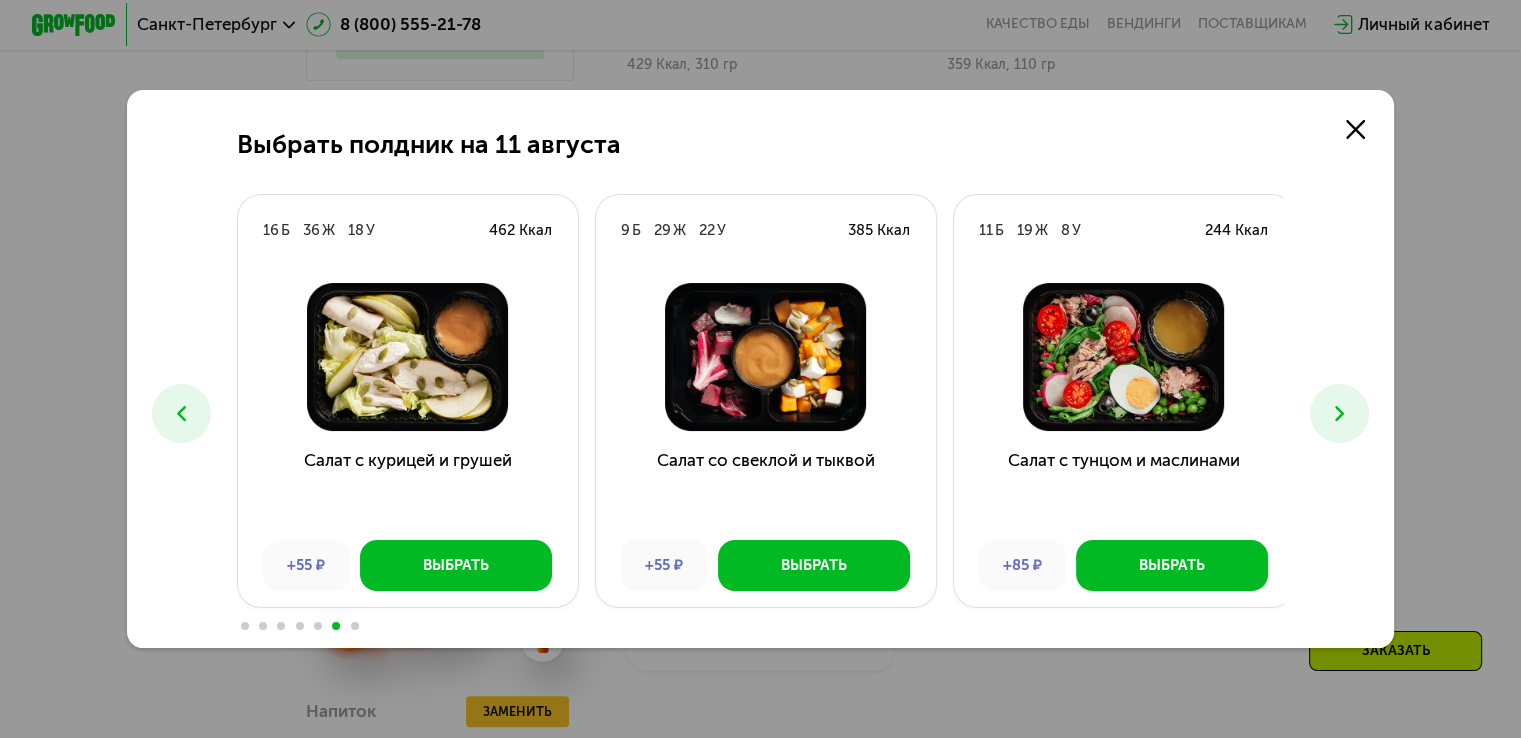 click 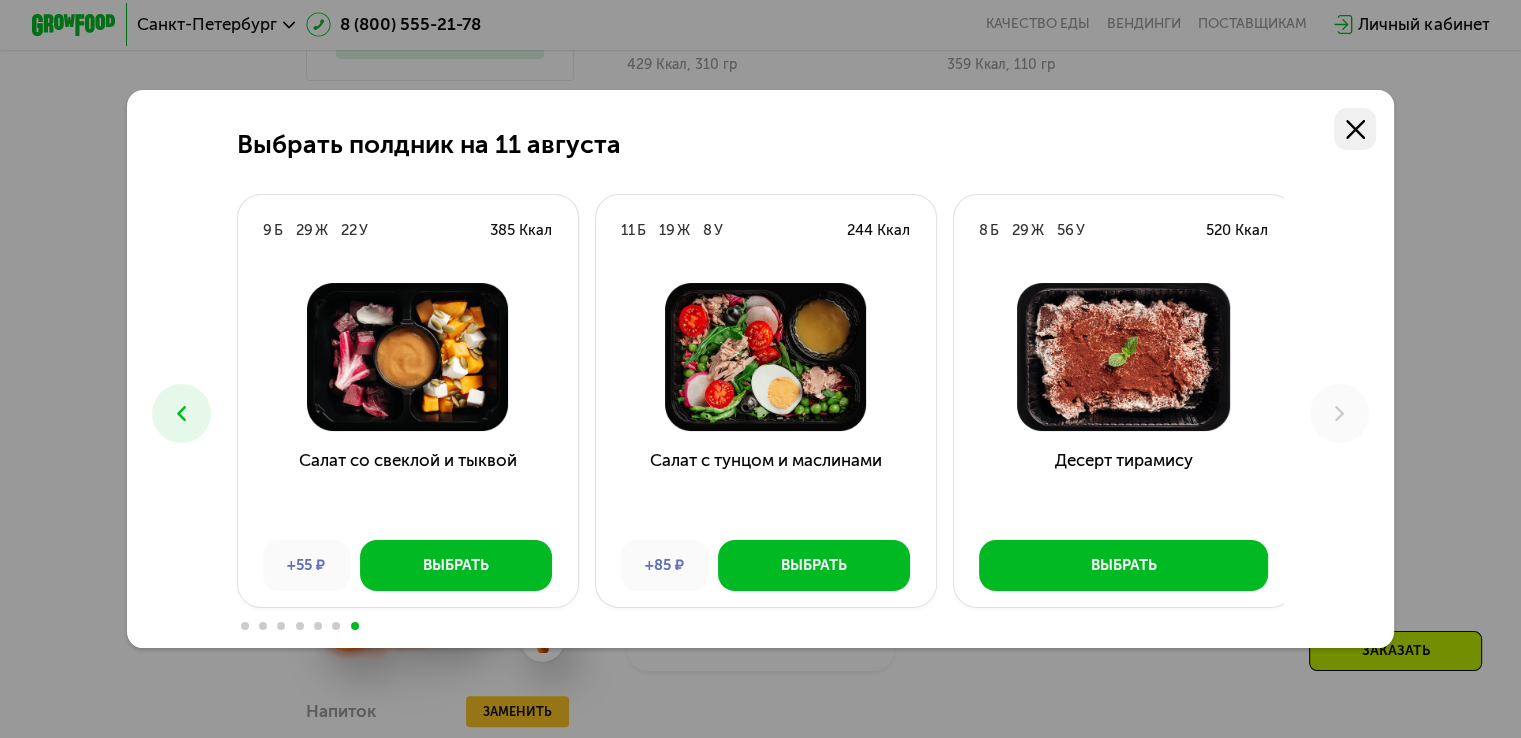 click 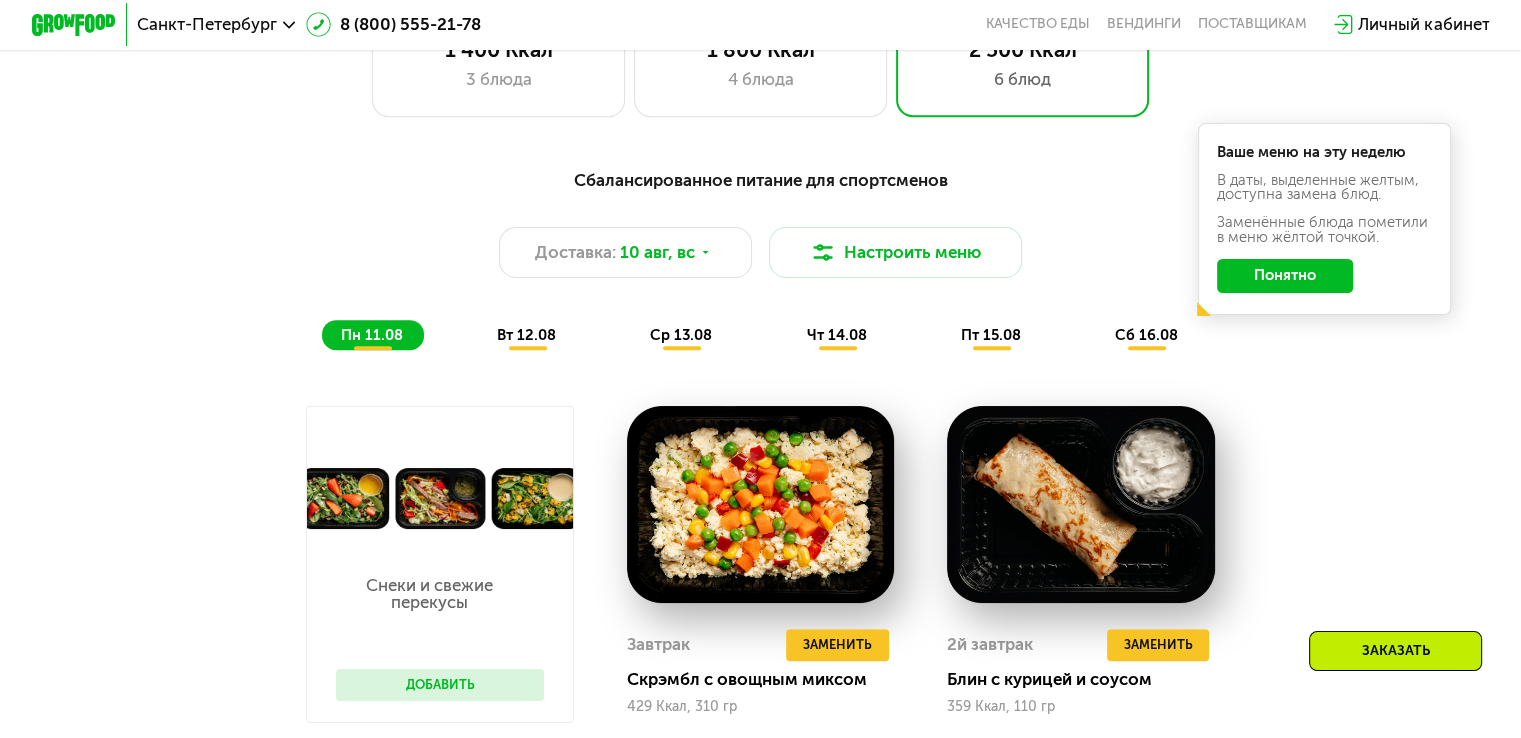 scroll, scrollTop: 841, scrollLeft: 0, axis: vertical 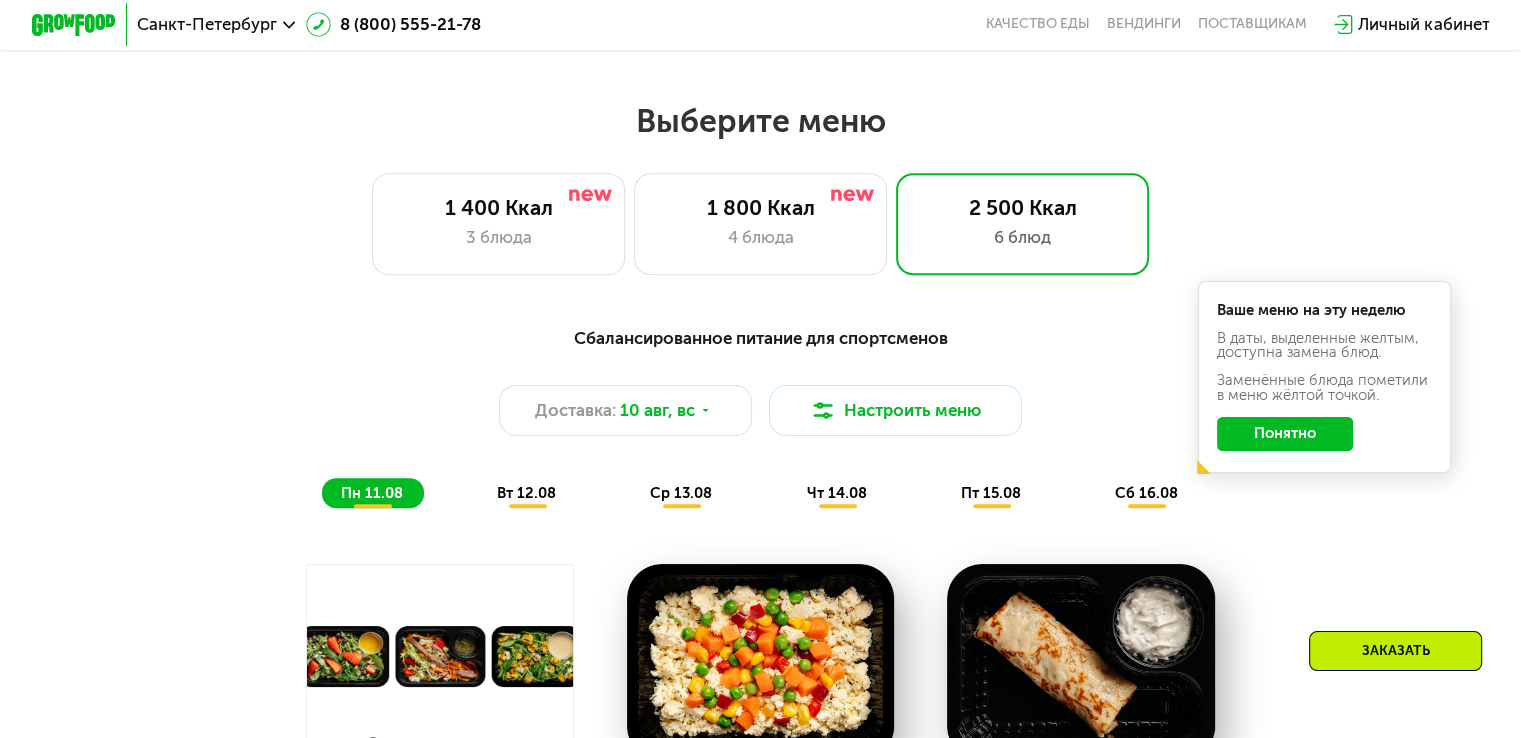 click on "сб 16.08" at bounding box center (1146, 493) 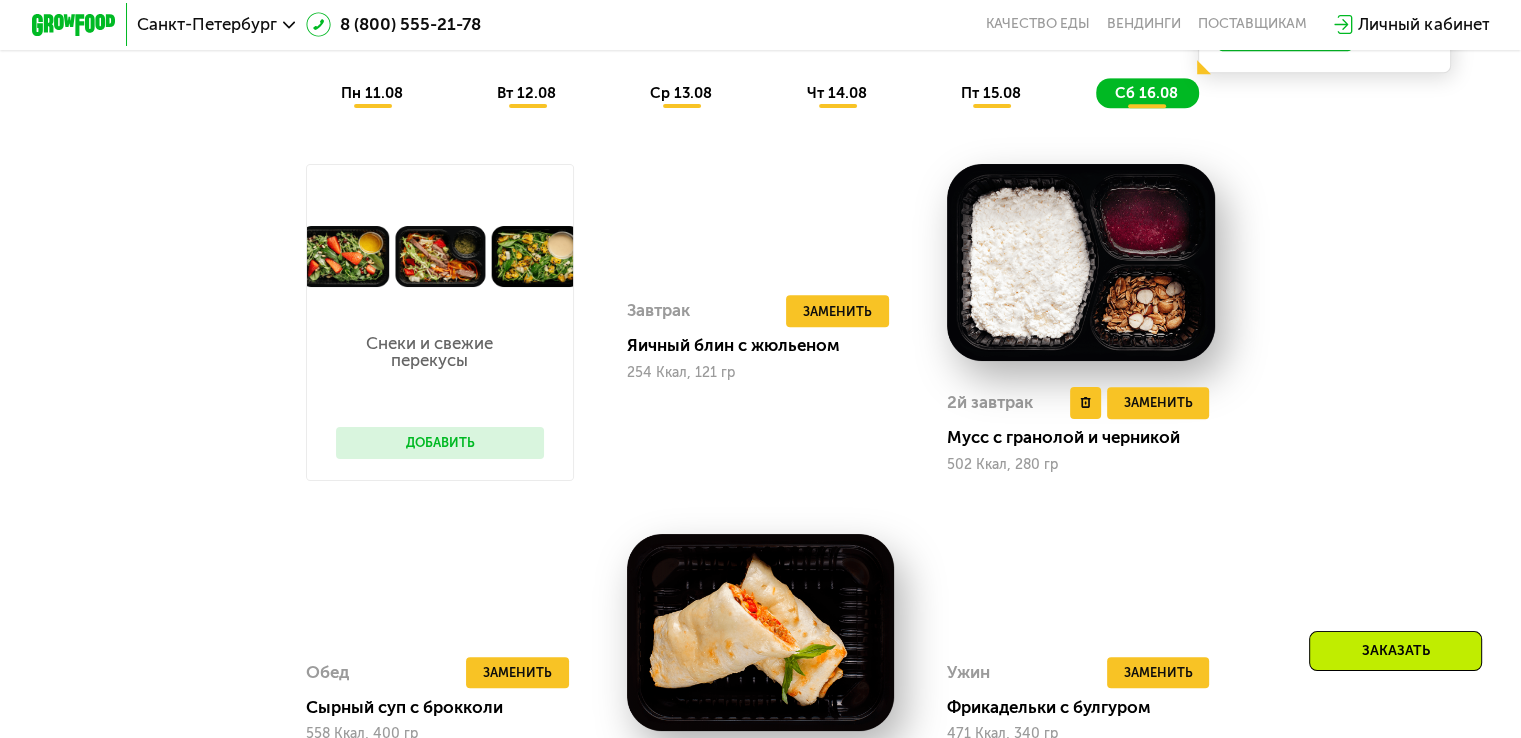 scroll, scrollTop: 1341, scrollLeft: 0, axis: vertical 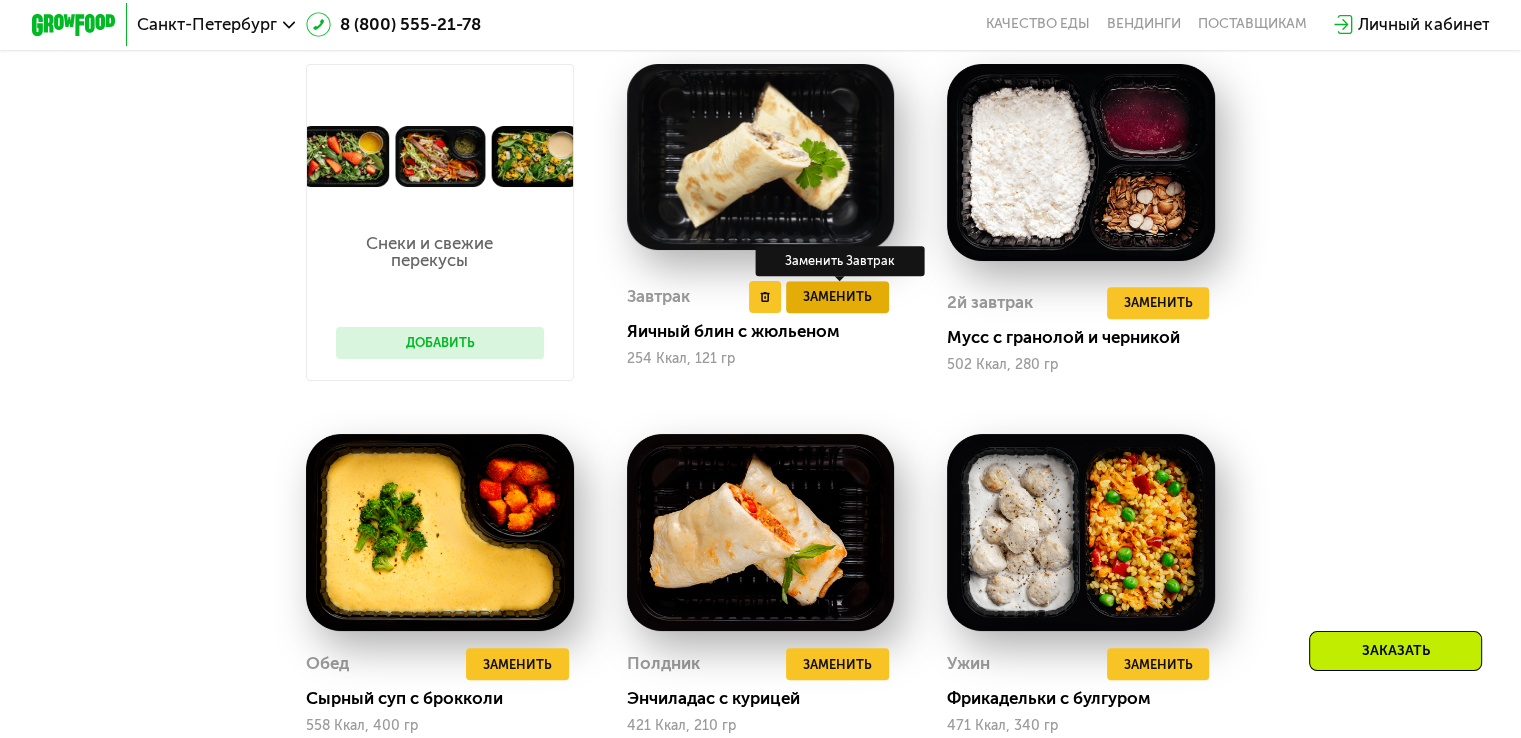 click on "Заменить" at bounding box center [837, 296] 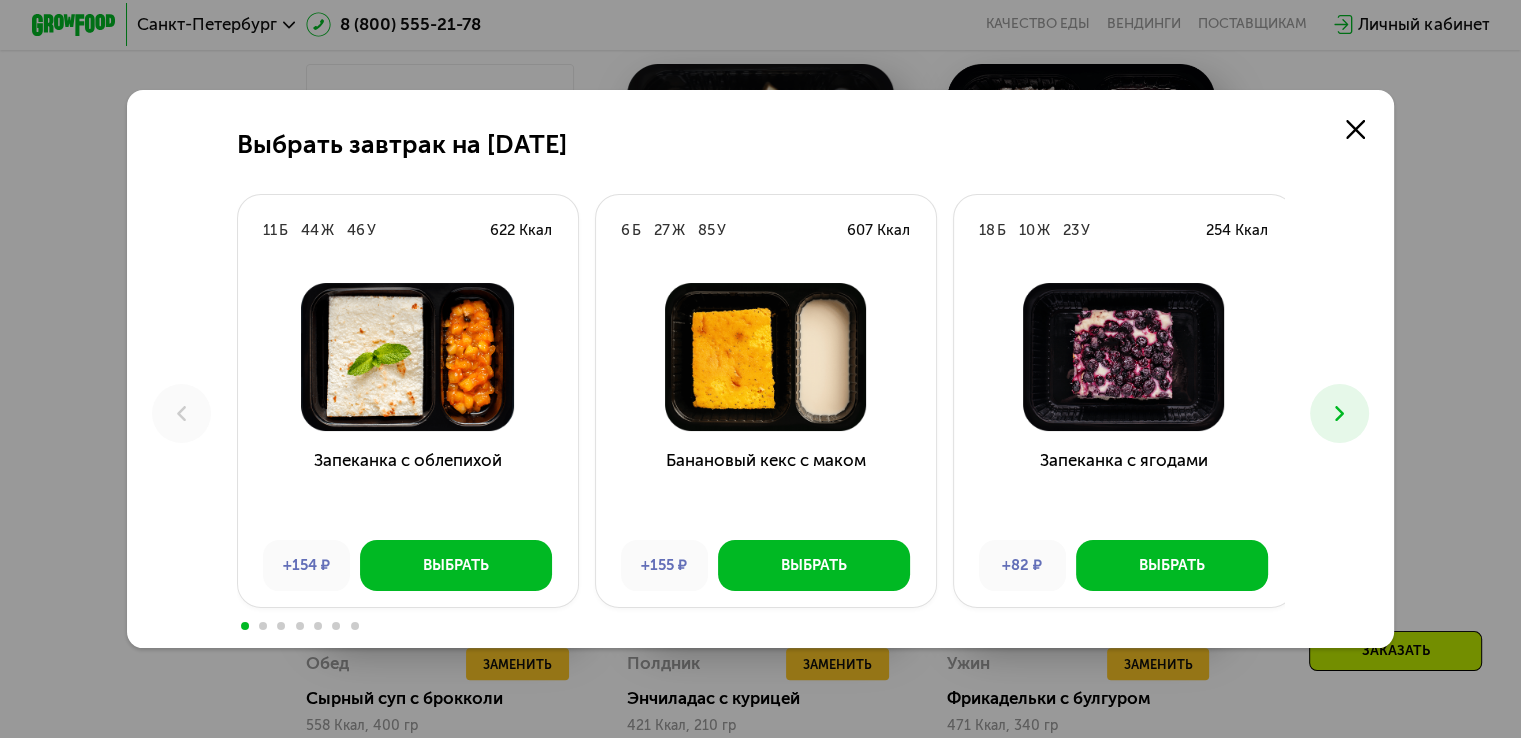 click 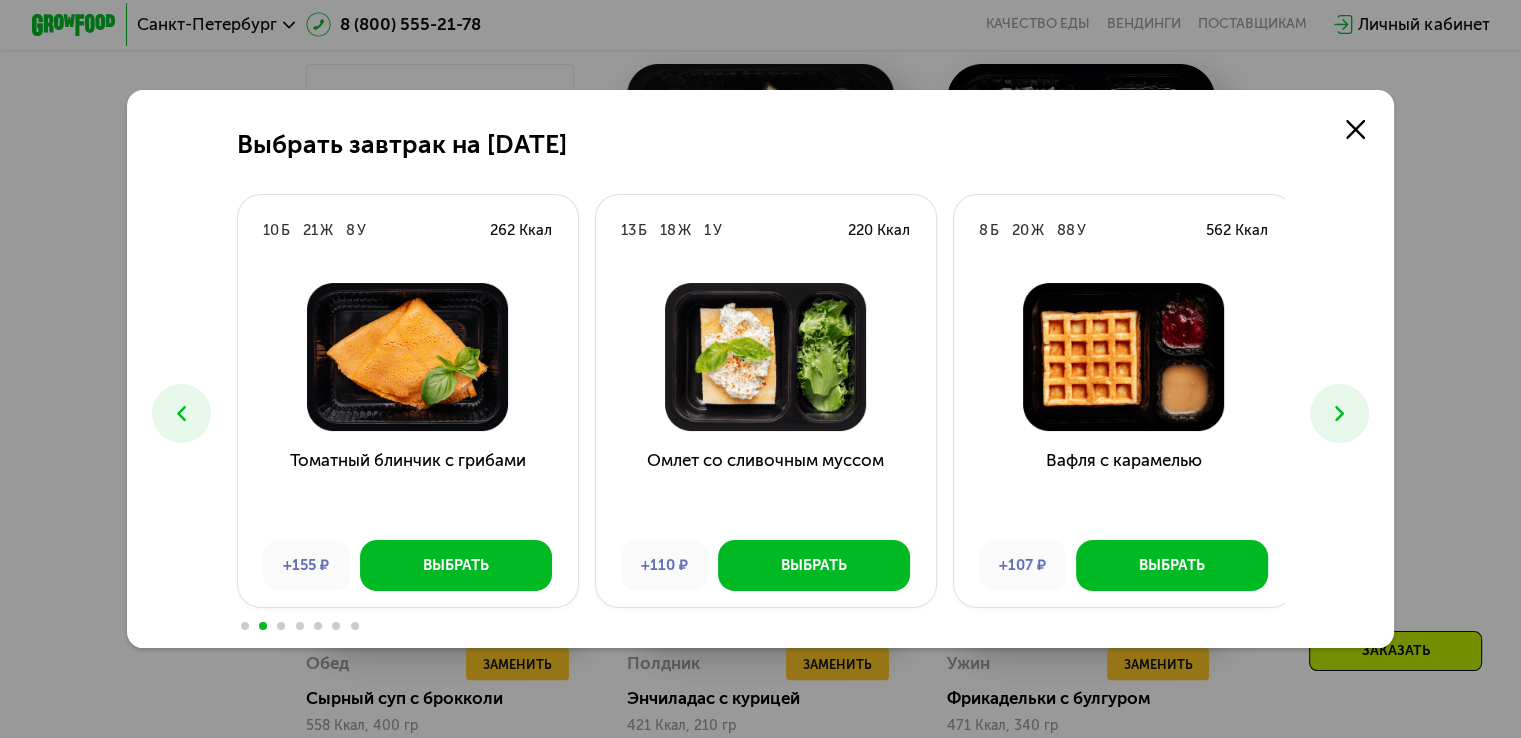 click 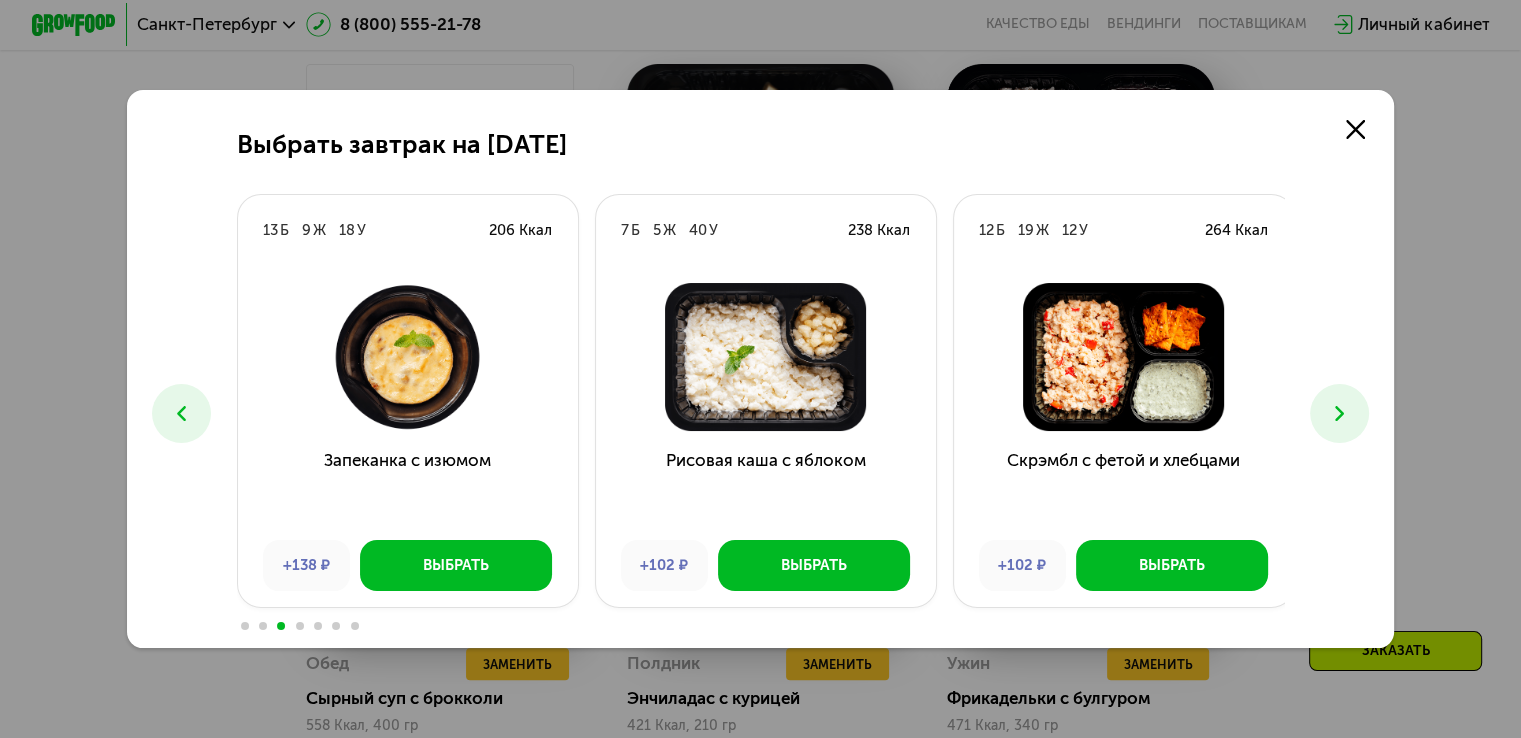 click 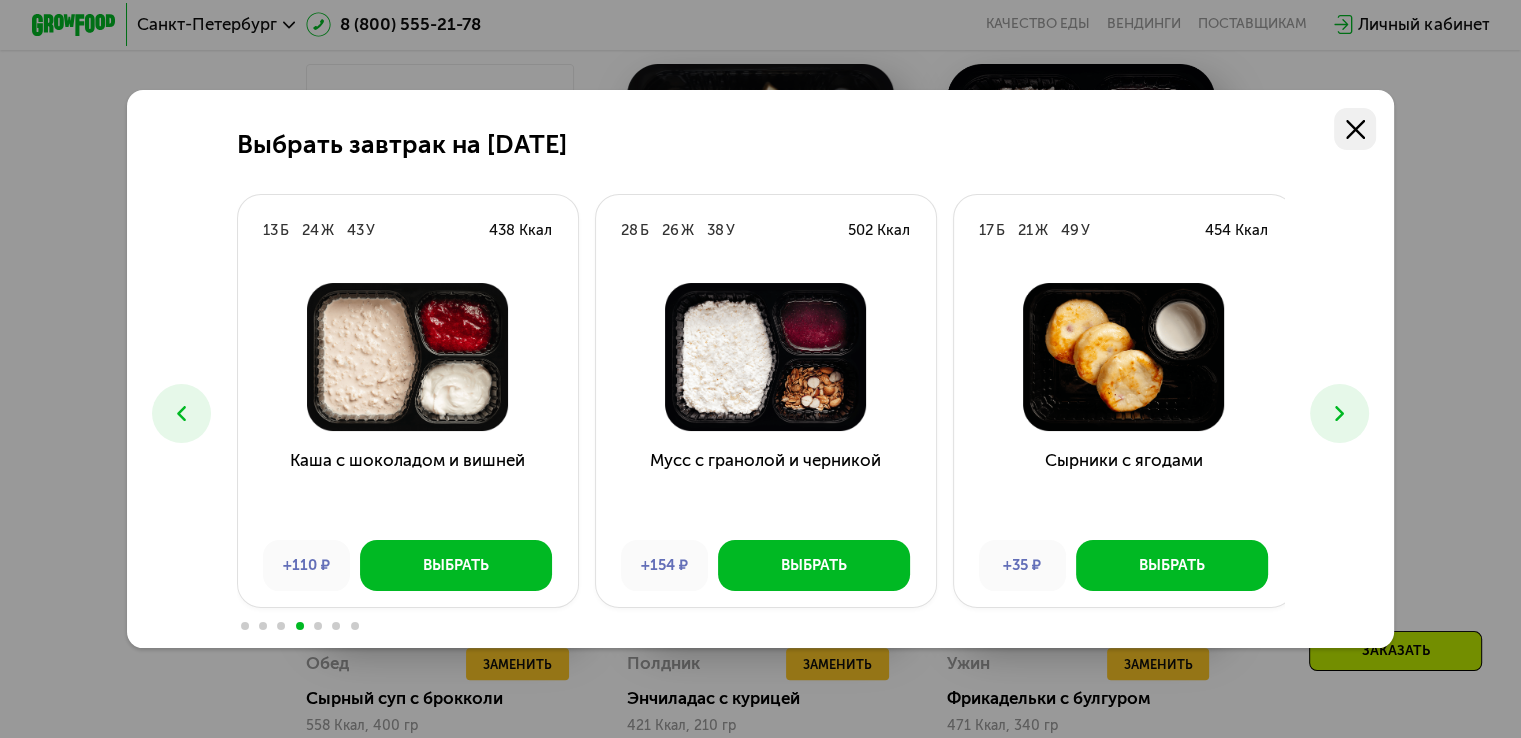 click 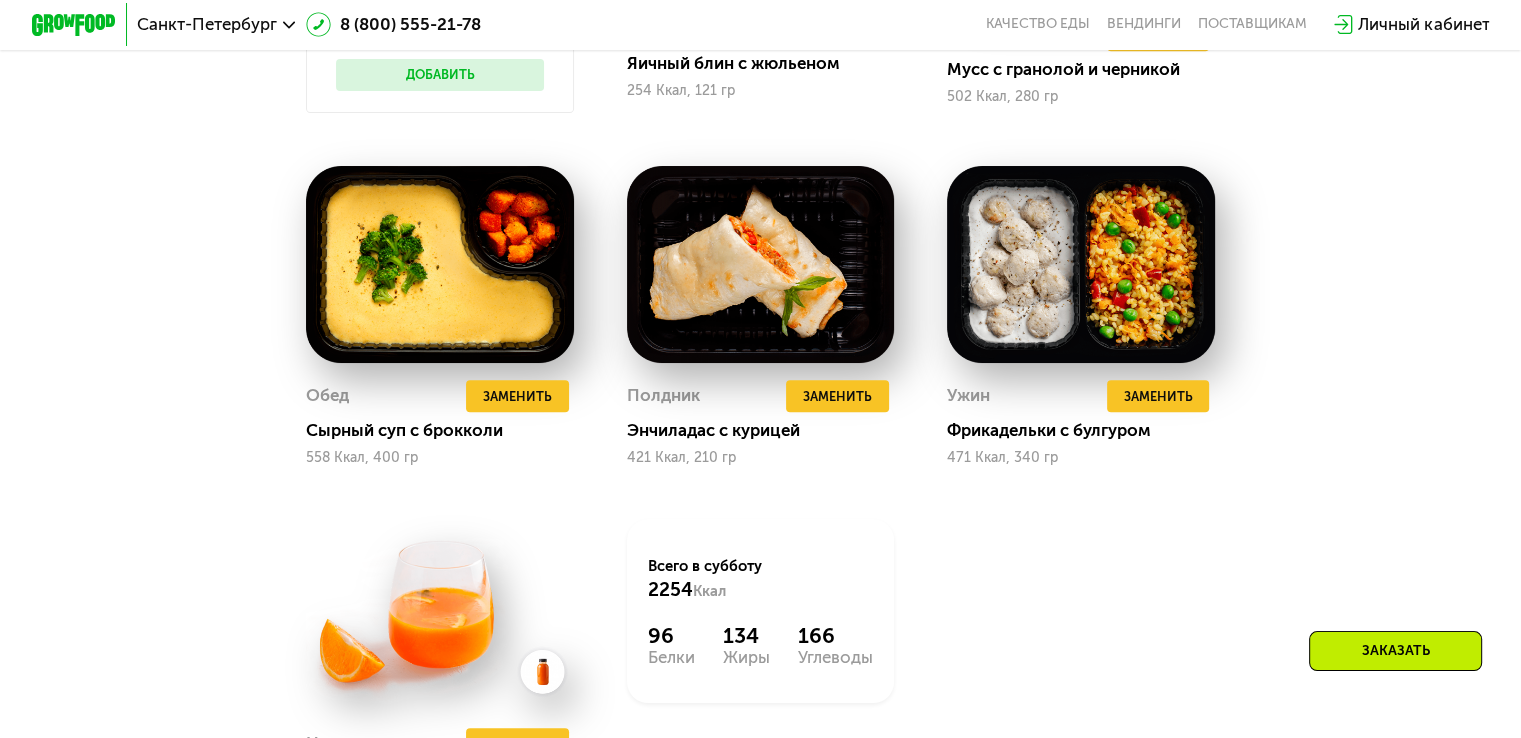 scroll, scrollTop: 1641, scrollLeft: 0, axis: vertical 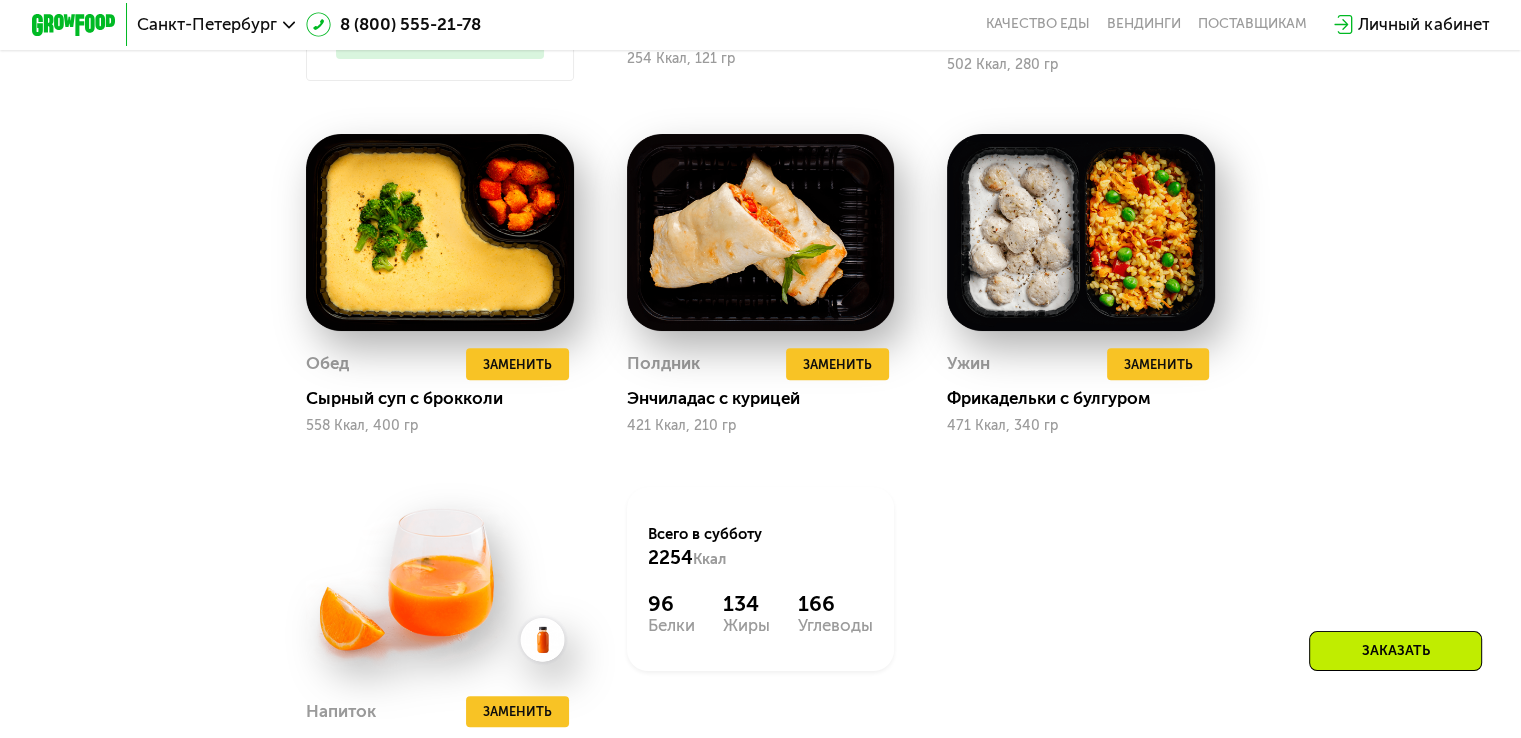 click on "Сбалансированное питание для спортсменов Доставка: [DATE], вс Настроить меню пн [DATE] вт [DATE] ср [DATE] чт [DATE] пт [DATE] сб [DATE] Ваше меню на эту неделю В даты, выделенные желтым, доступна замена блюд. Заменённые блюда пометили в меню жёлтой точкой. Понятно Снеки и свежие перекусы Добавить Завтрак Удалить Завтрак Заменить Заменить Завтрак Скрэмбл с овощным миксом [NUMBER] Ккал, [NUMBER] гр 2й завтрак Удалить 2й завтрак Заменить Заменить 2й завтрак Блин с курицей и соусом [NUMBER] Ккал, [NUMBER] гр Обед Удалить Обед Заменить Заменить Обед Куриные ежики с драниками [NUMBER] Ккал, [NUMBER] гр Полдник Ужин" at bounding box center (760, 191) 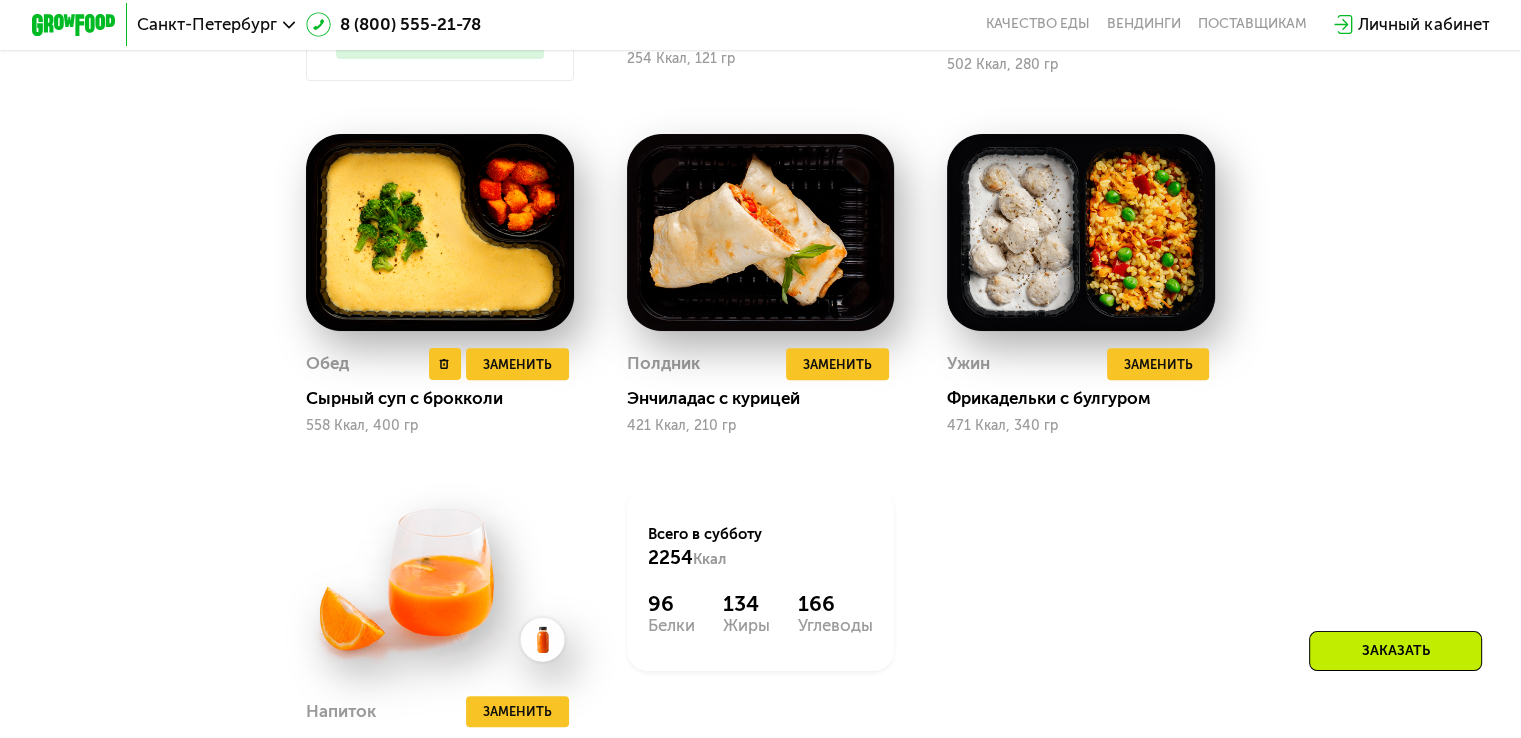 click on "Обед Удалить Обед Заменить Заменить Обед Сырный суп с брокколи [NUMBER] Ккал, [NUMBER] гр" at bounding box center (440, 391) 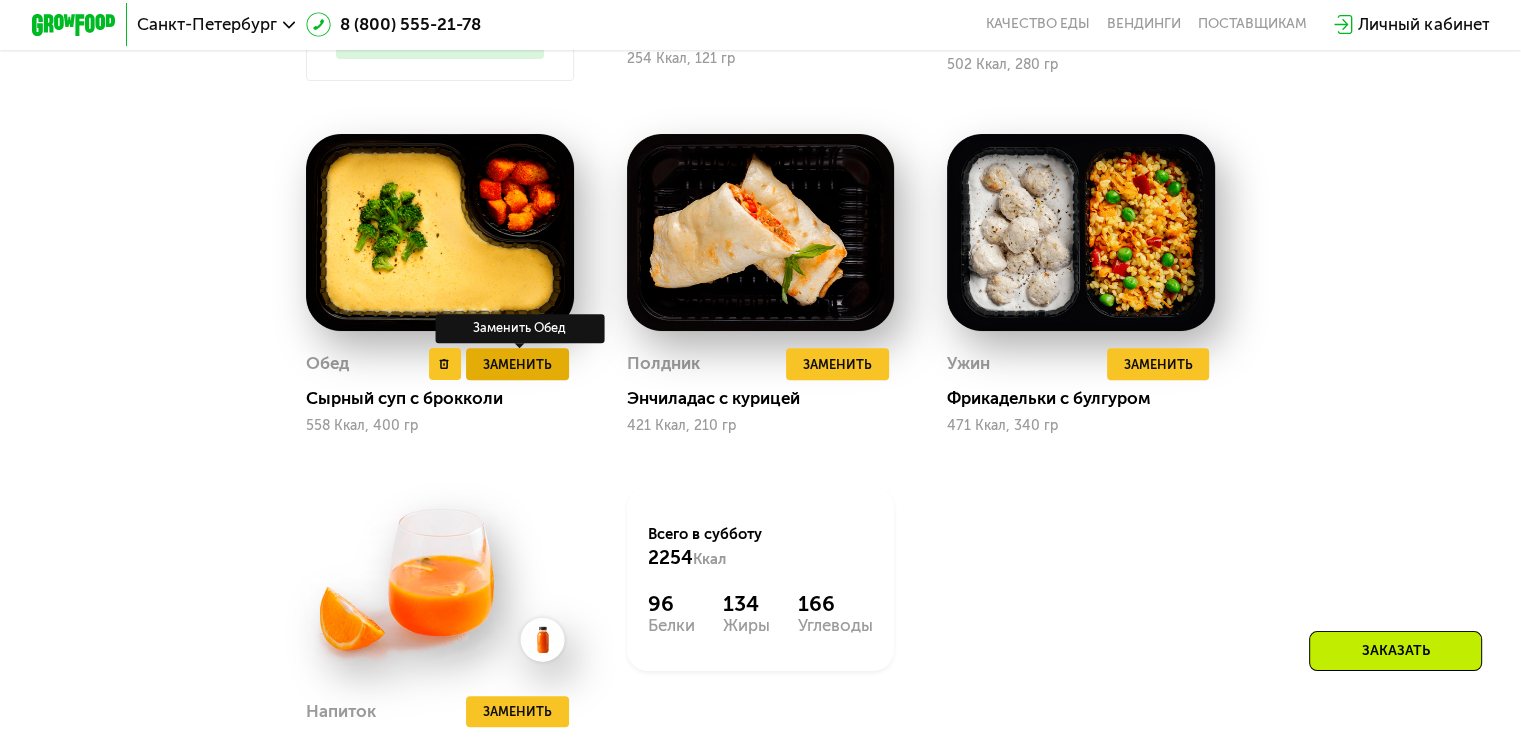 click on "Заменить" at bounding box center (517, 364) 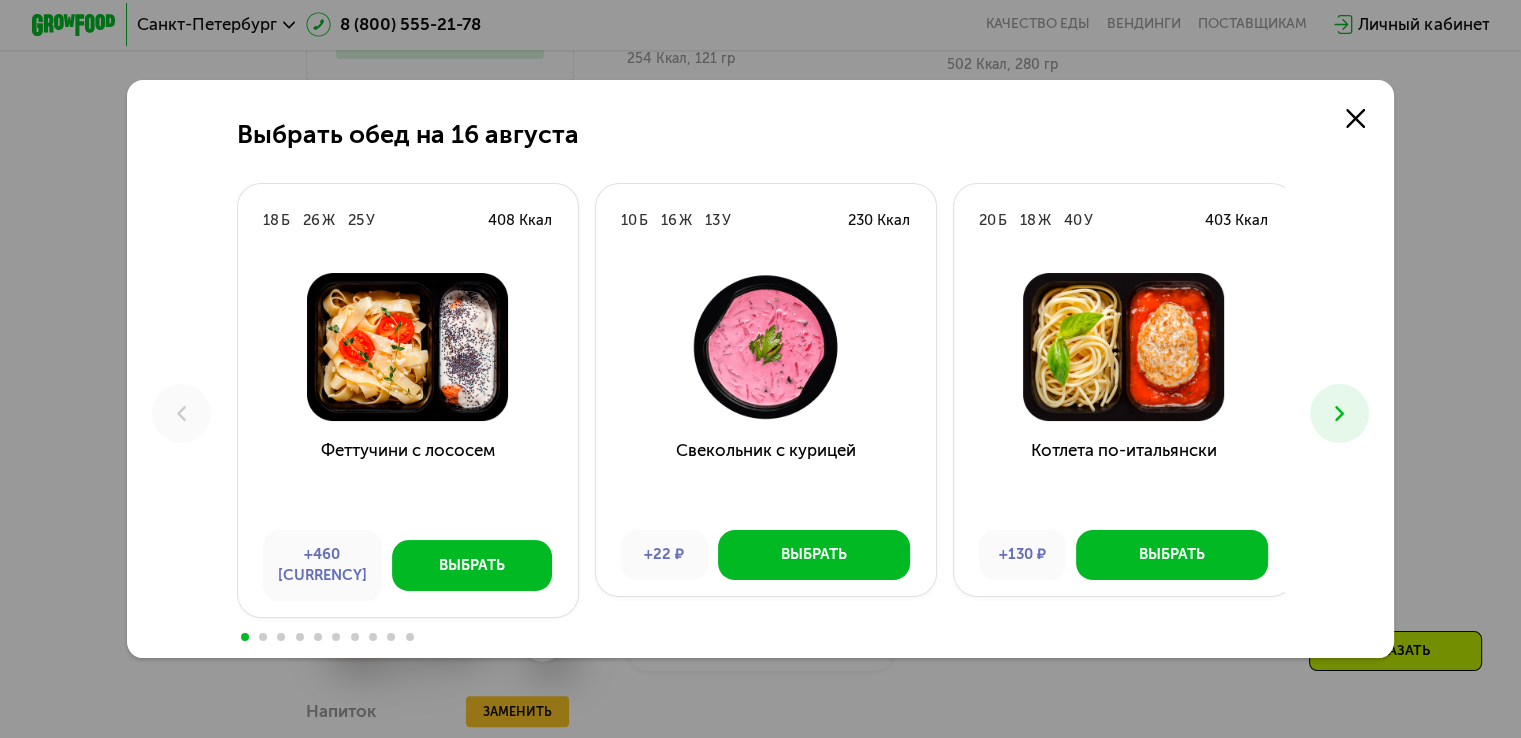 click 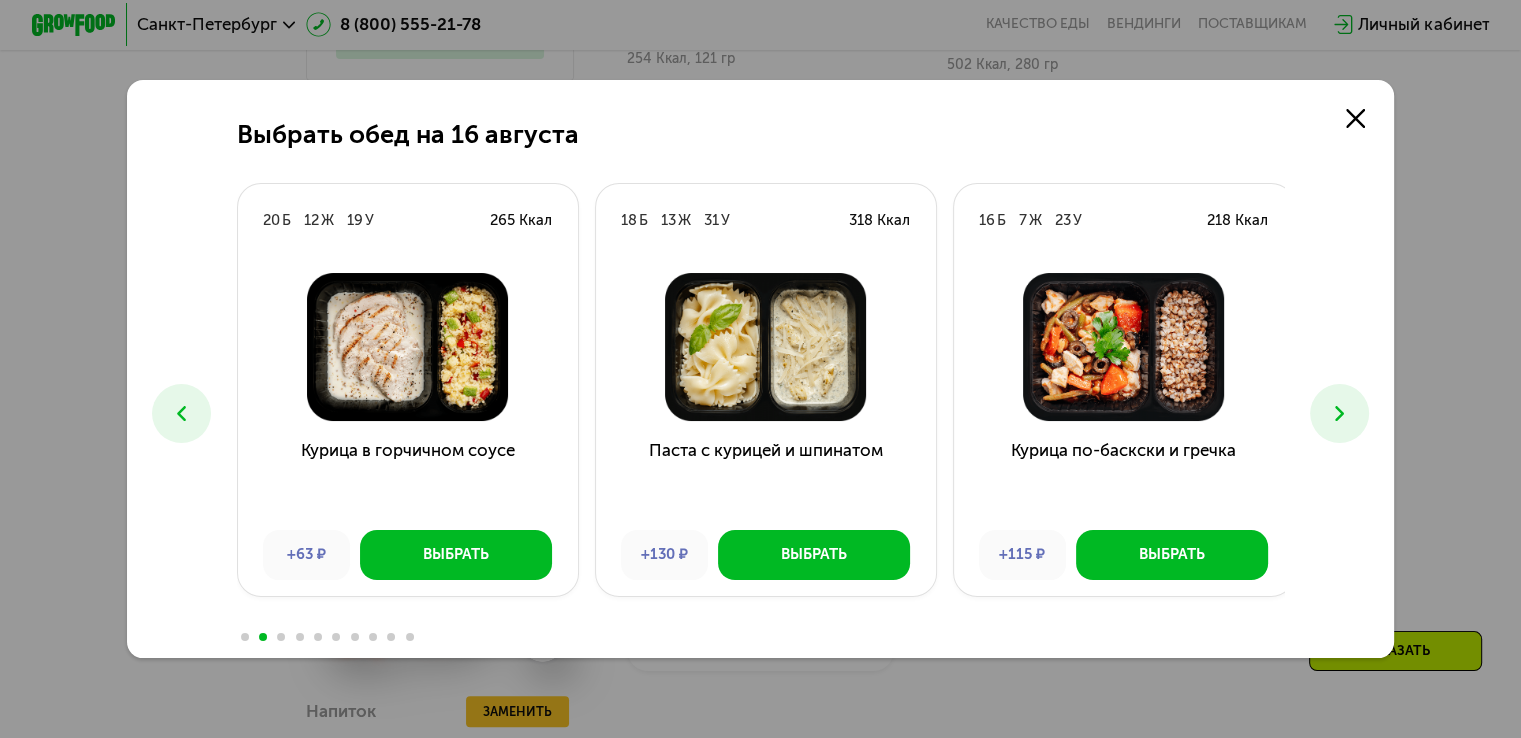 click 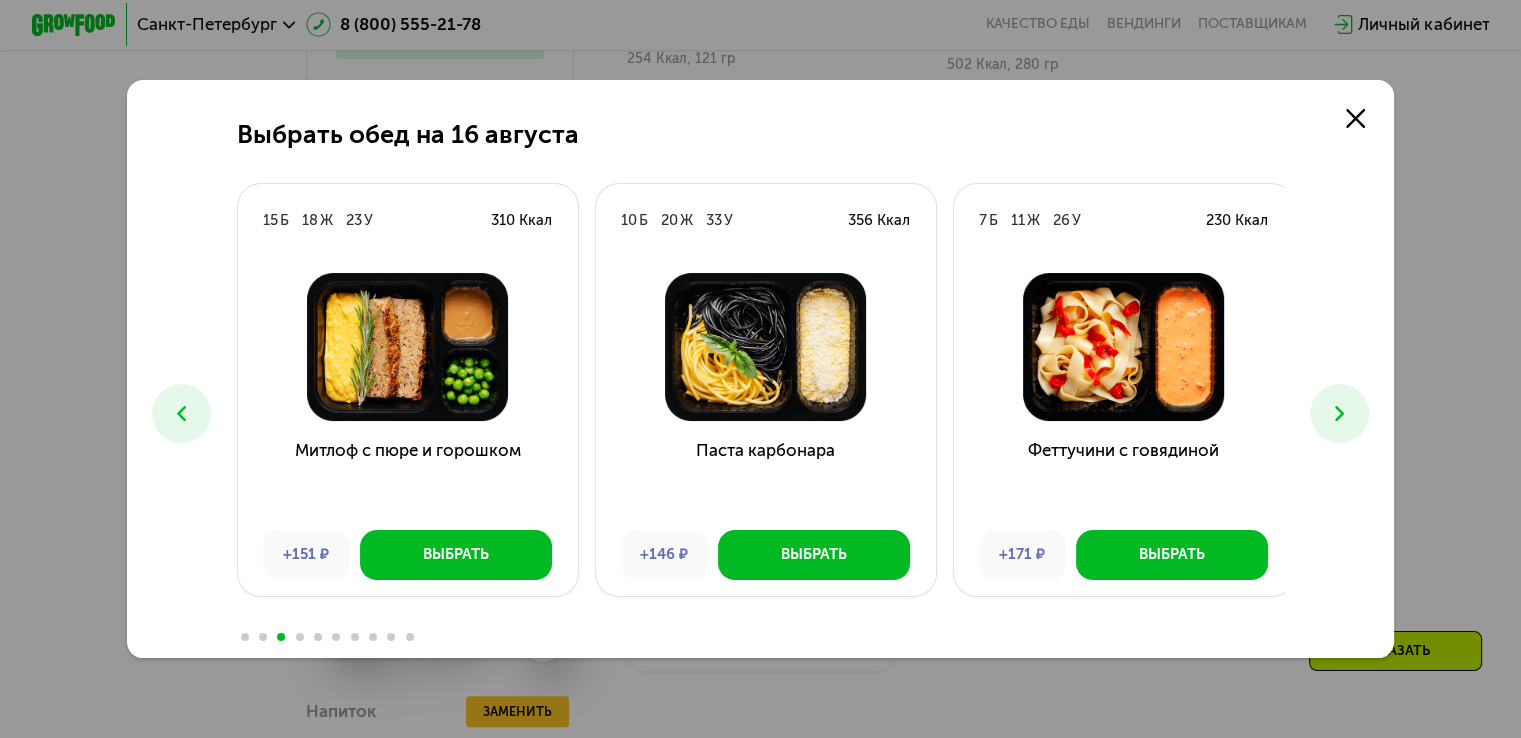 click 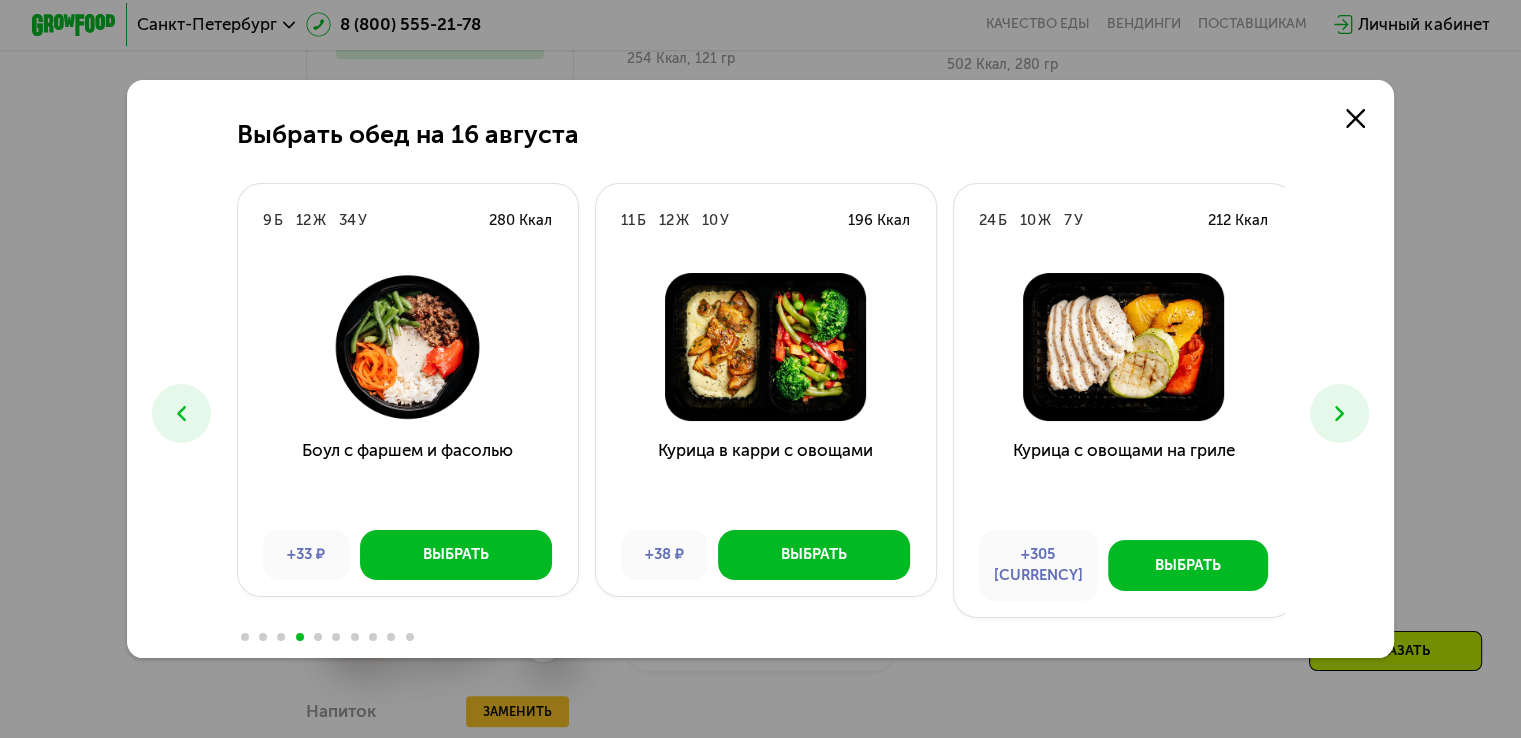 click 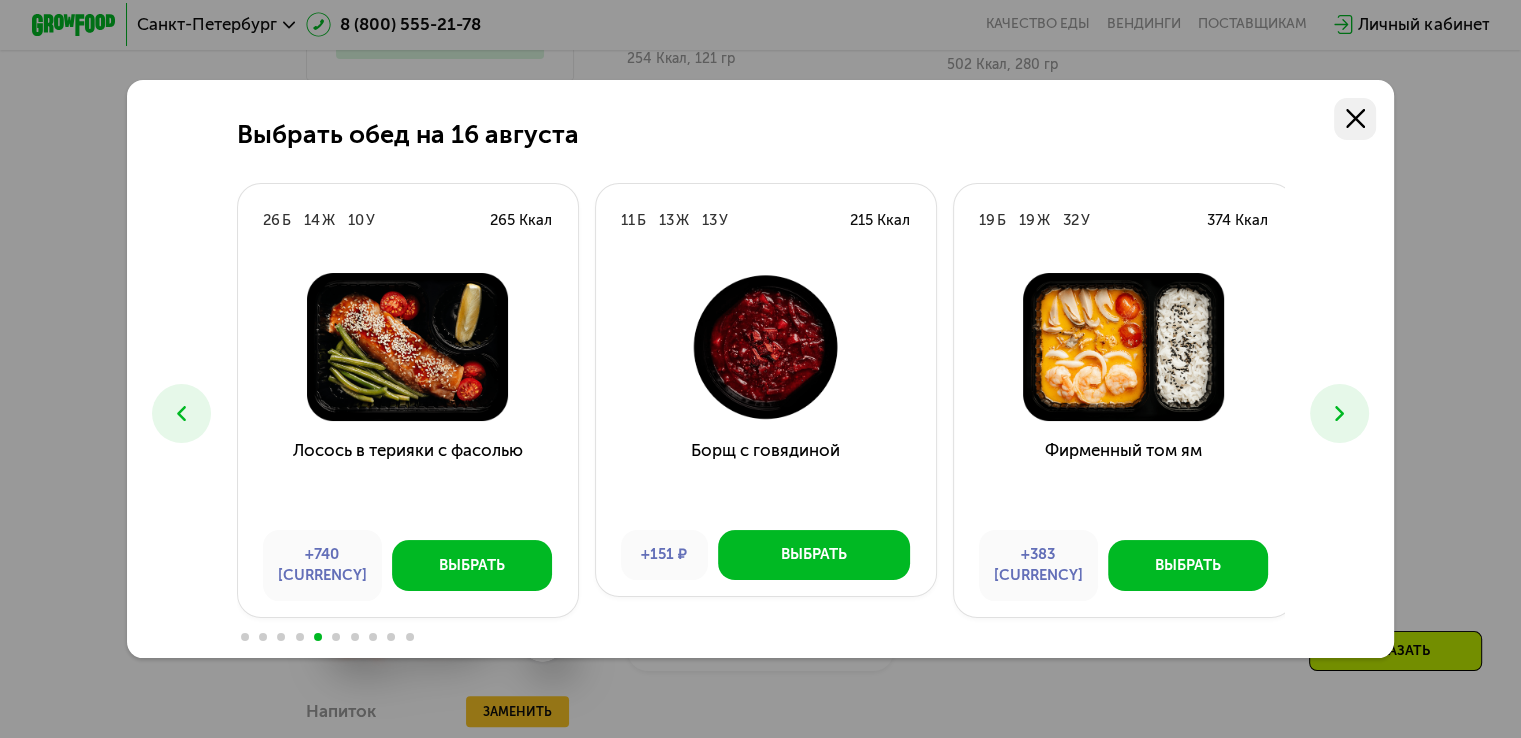 click 